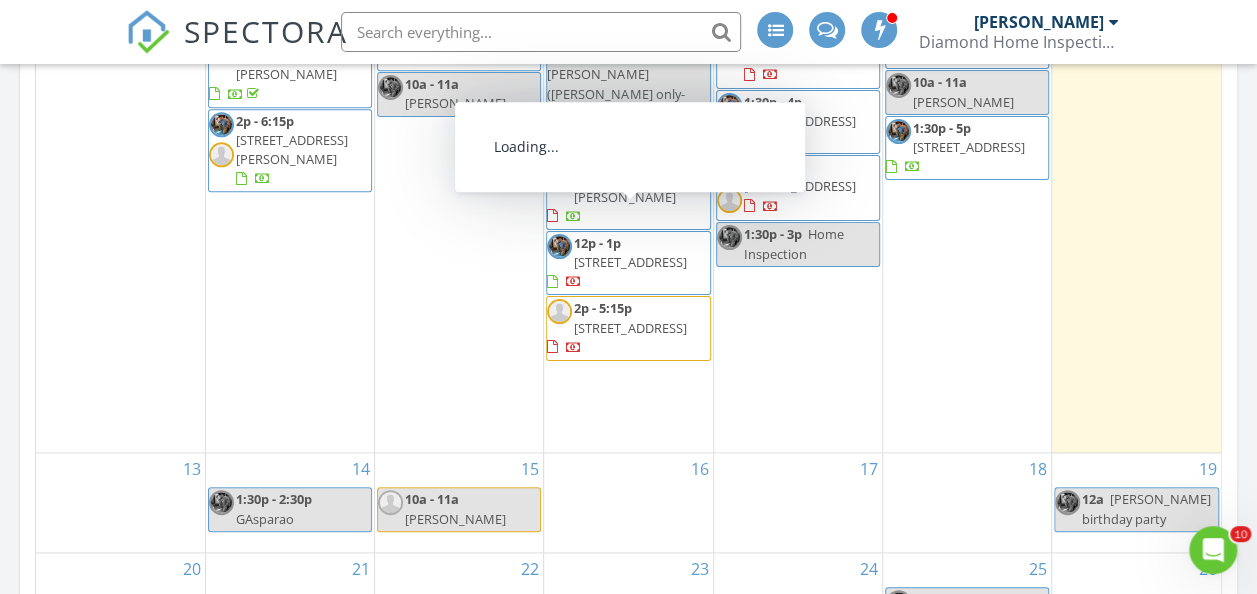 scroll, scrollTop: 0, scrollLeft: 0, axis: both 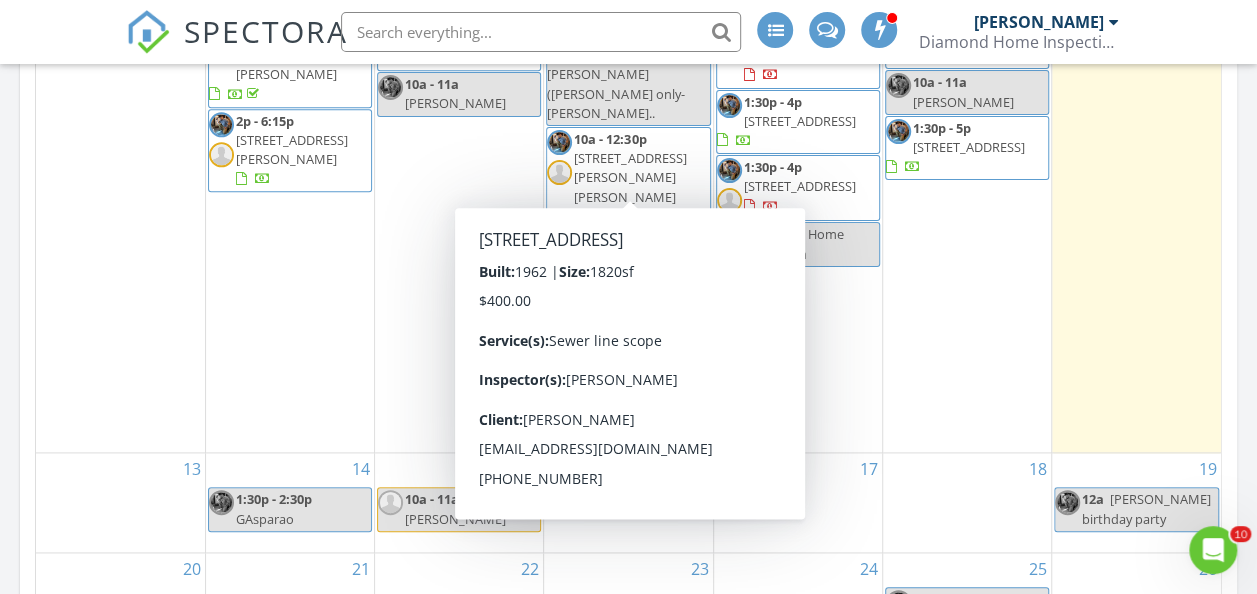 click on "12p - 1p
17 Lakeland Dr, Middletown Township 07758" at bounding box center (628, 263) 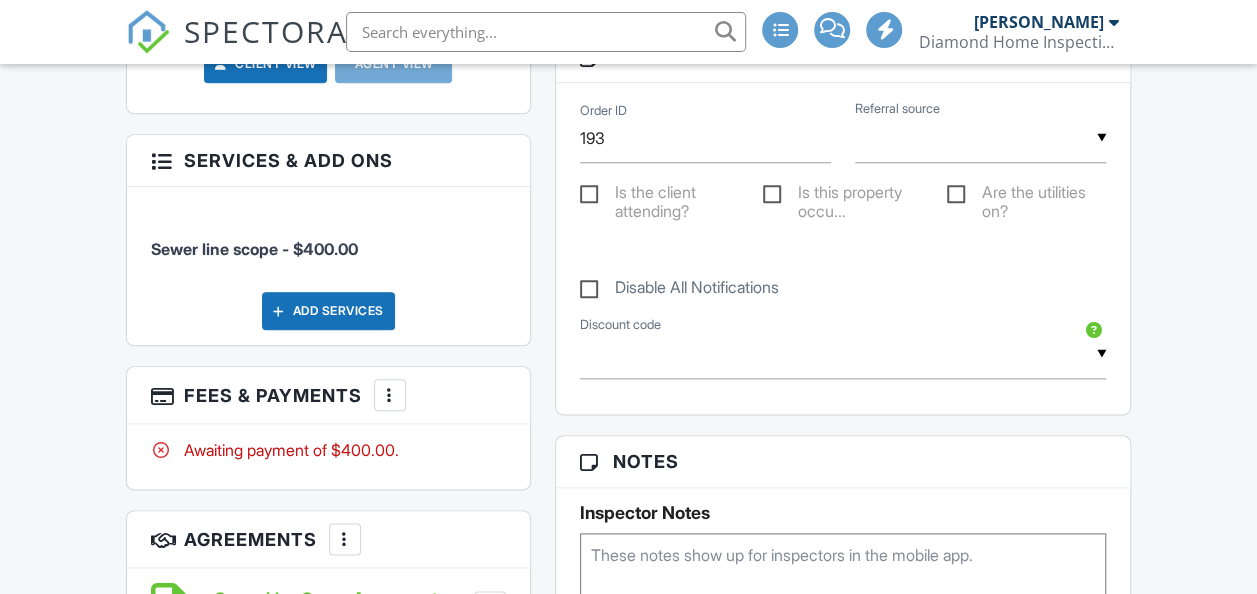 scroll, scrollTop: 1000, scrollLeft: 0, axis: vertical 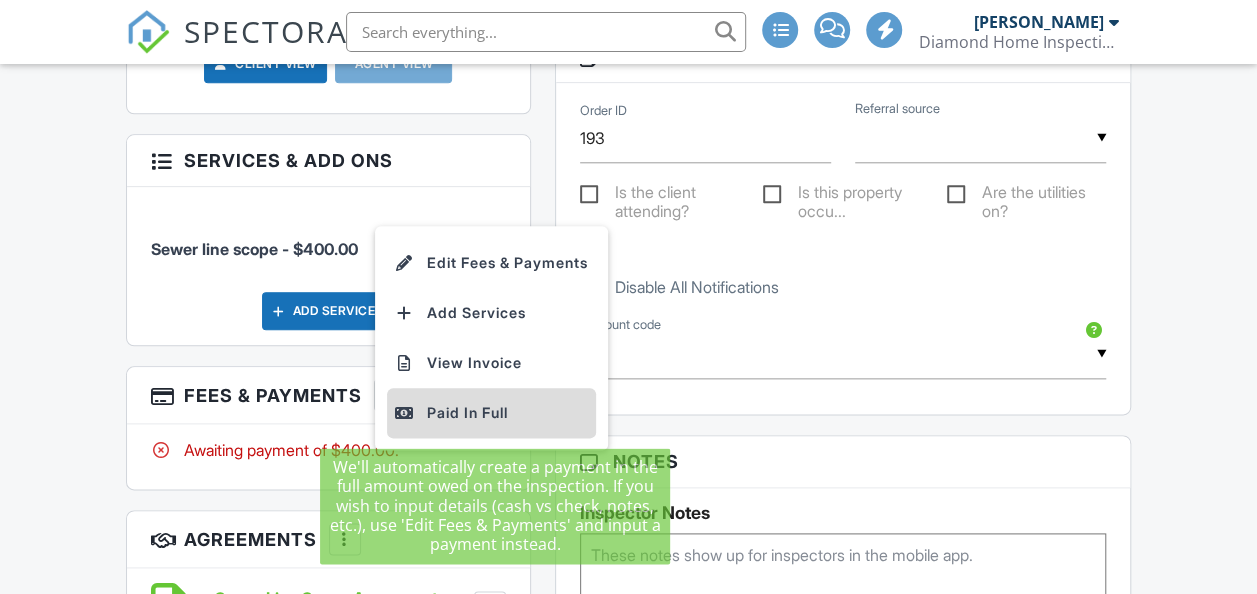 click on "Paid In Full" at bounding box center [491, 413] 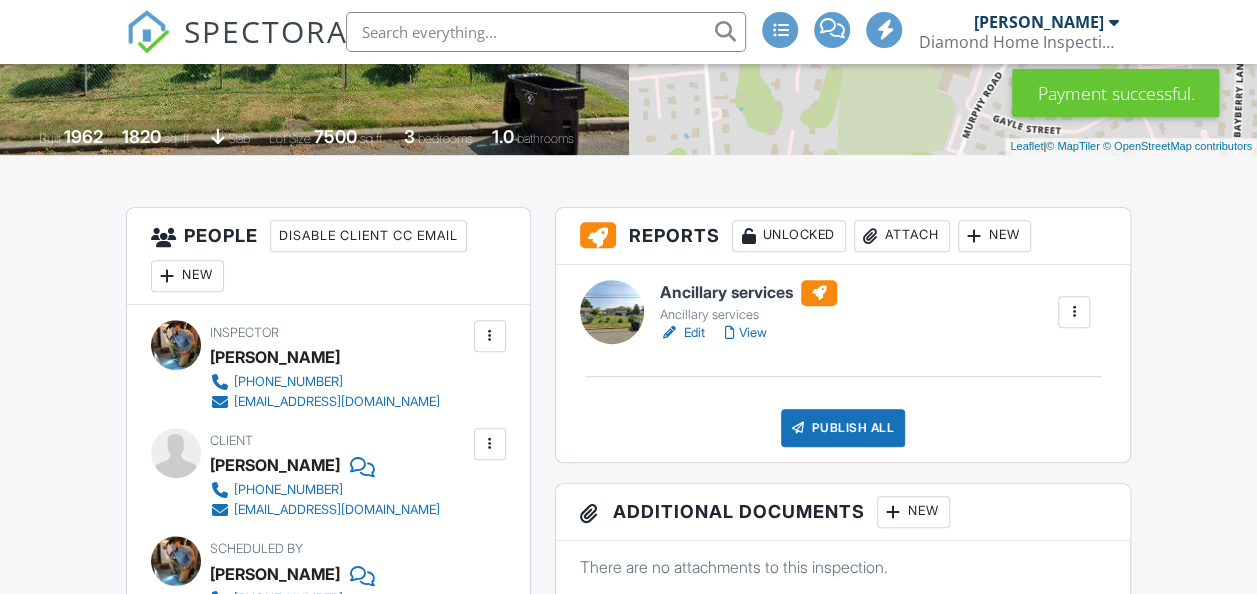 scroll, scrollTop: 400, scrollLeft: 0, axis: vertical 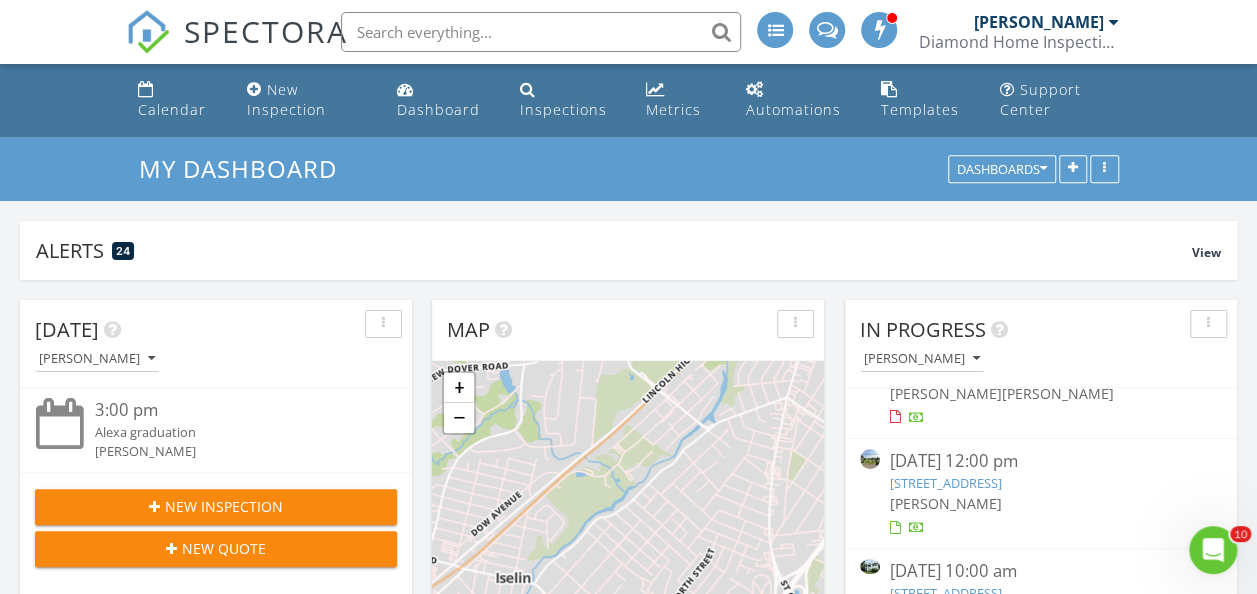 click on "17 Lakeland Dr, Middletown Township, NJ 07758" at bounding box center [946, 483] 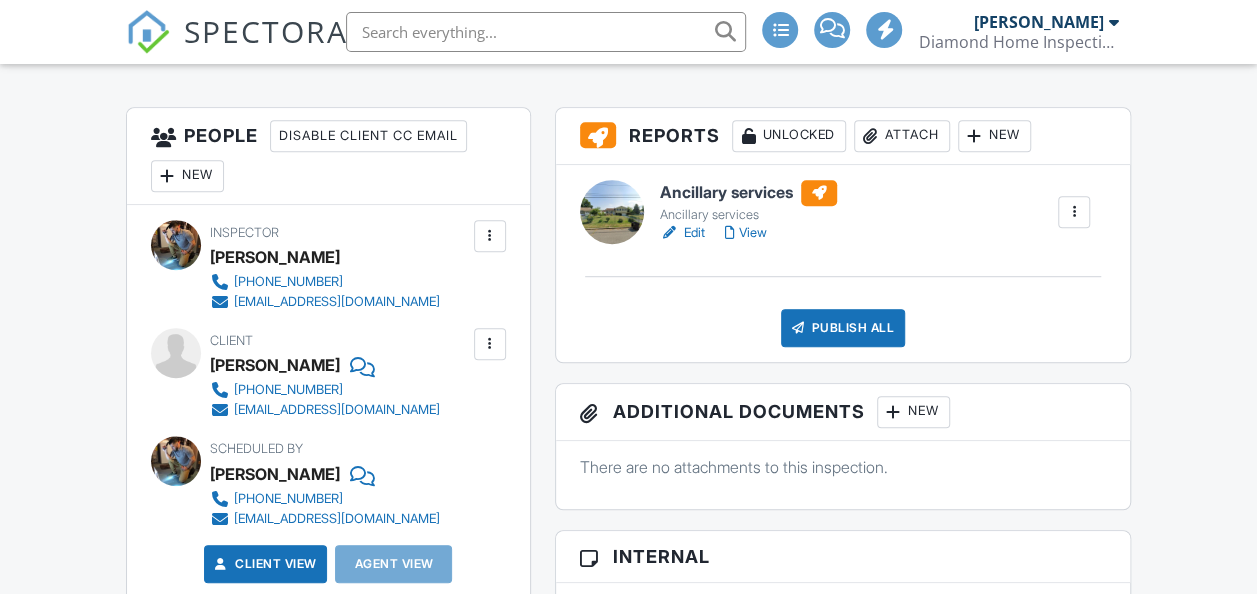 click on "Publish All" at bounding box center (843, 328) 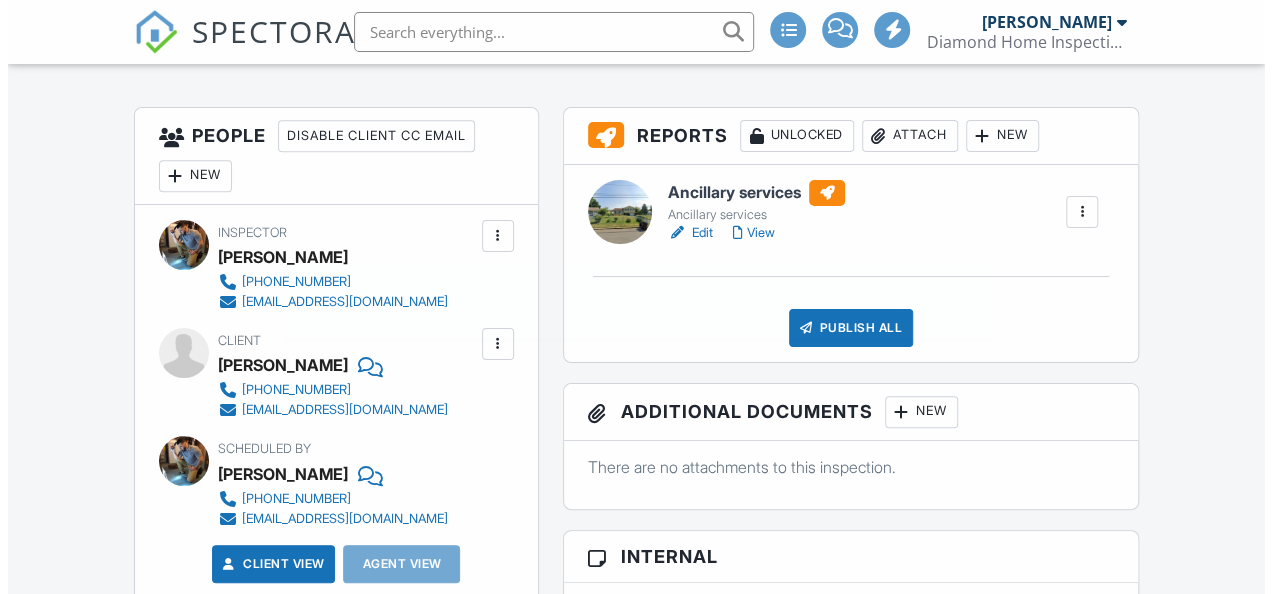 scroll, scrollTop: 500, scrollLeft: 0, axis: vertical 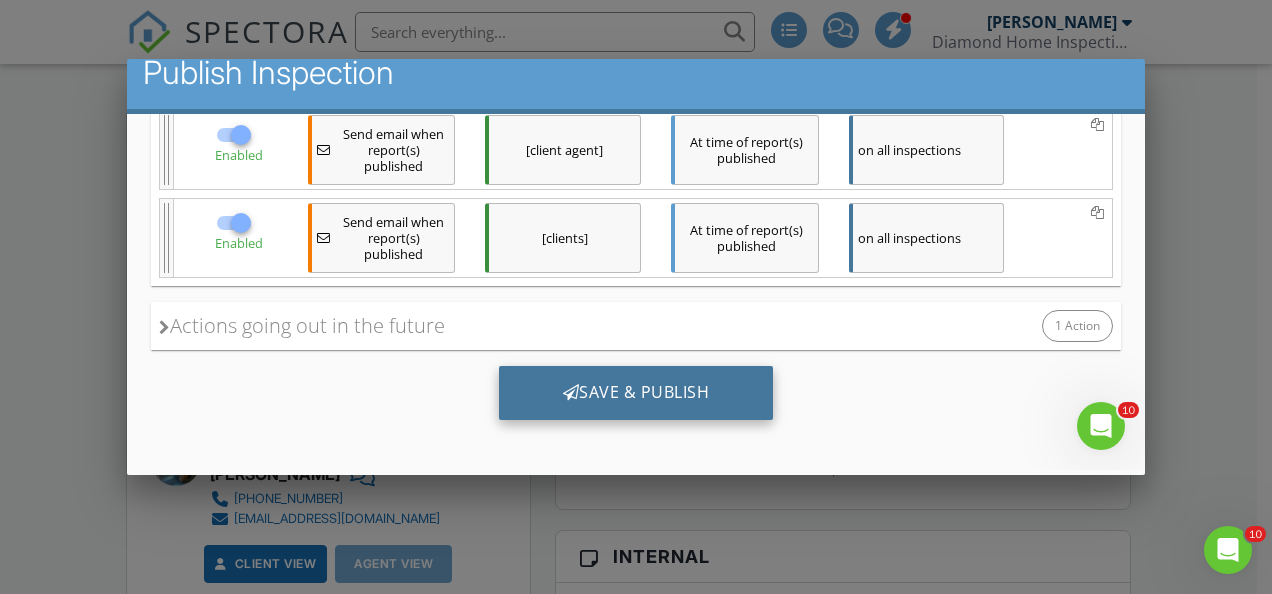 click on "Save & Publish" at bounding box center (636, 393) 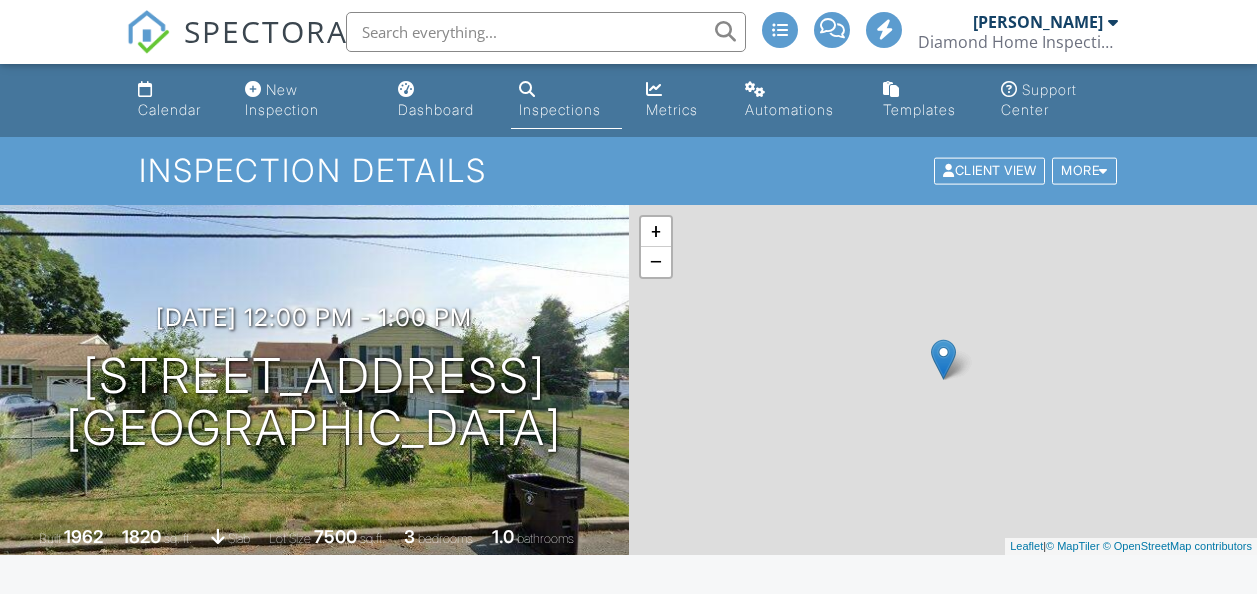 scroll, scrollTop: 0, scrollLeft: 0, axis: both 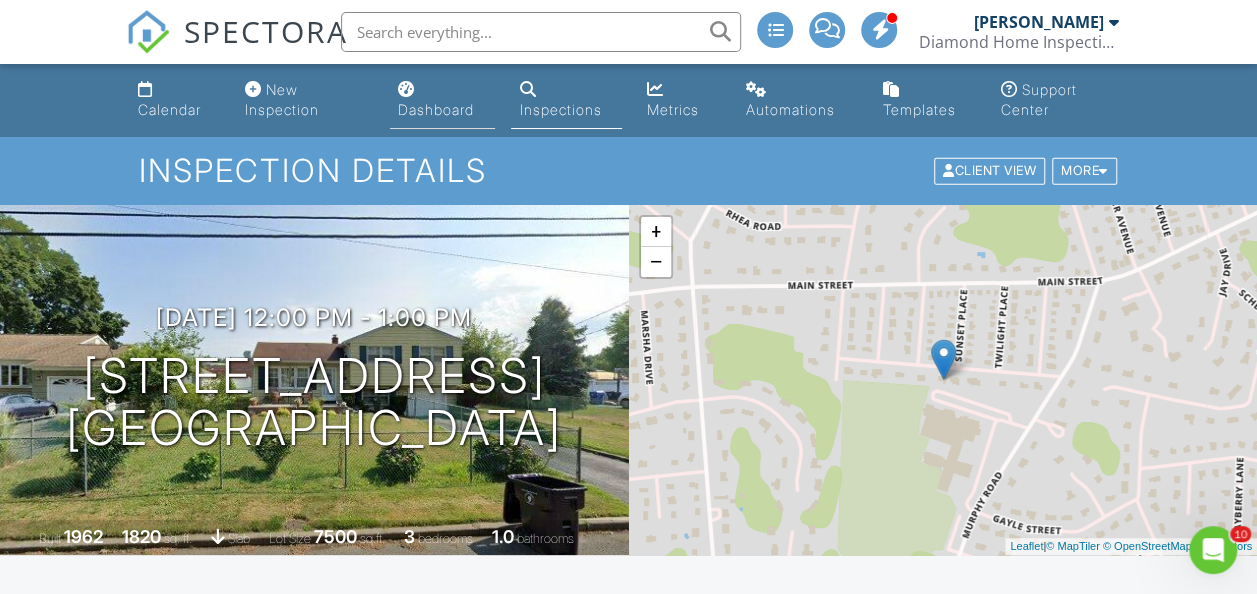 click on "Dashboard" at bounding box center [436, 109] 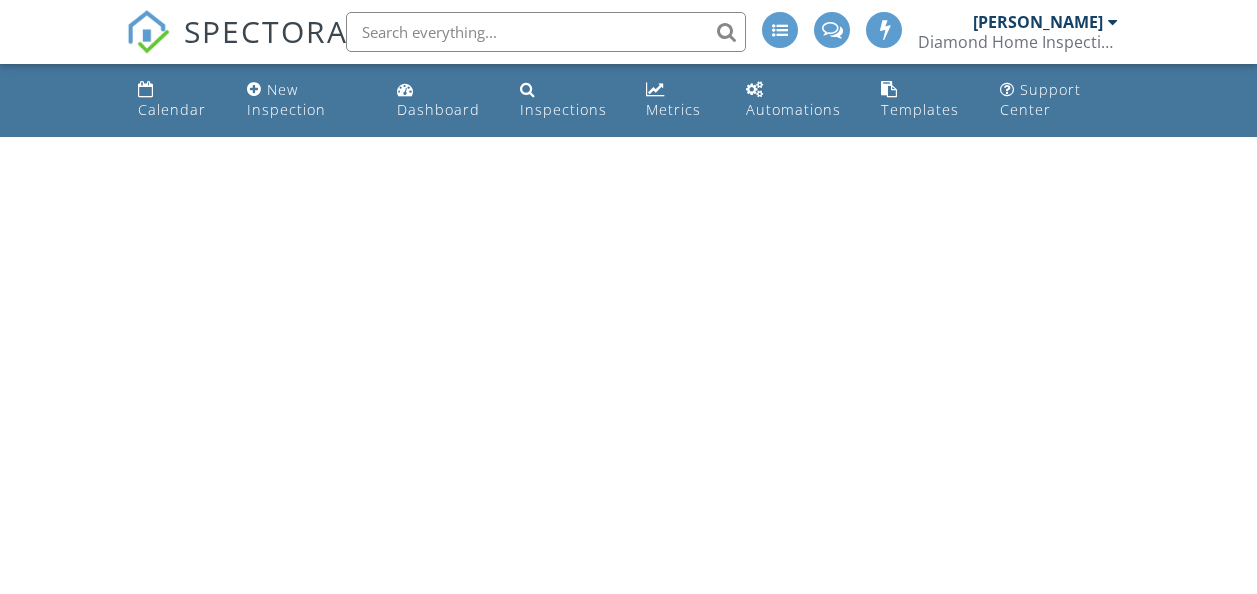 scroll, scrollTop: 0, scrollLeft: 0, axis: both 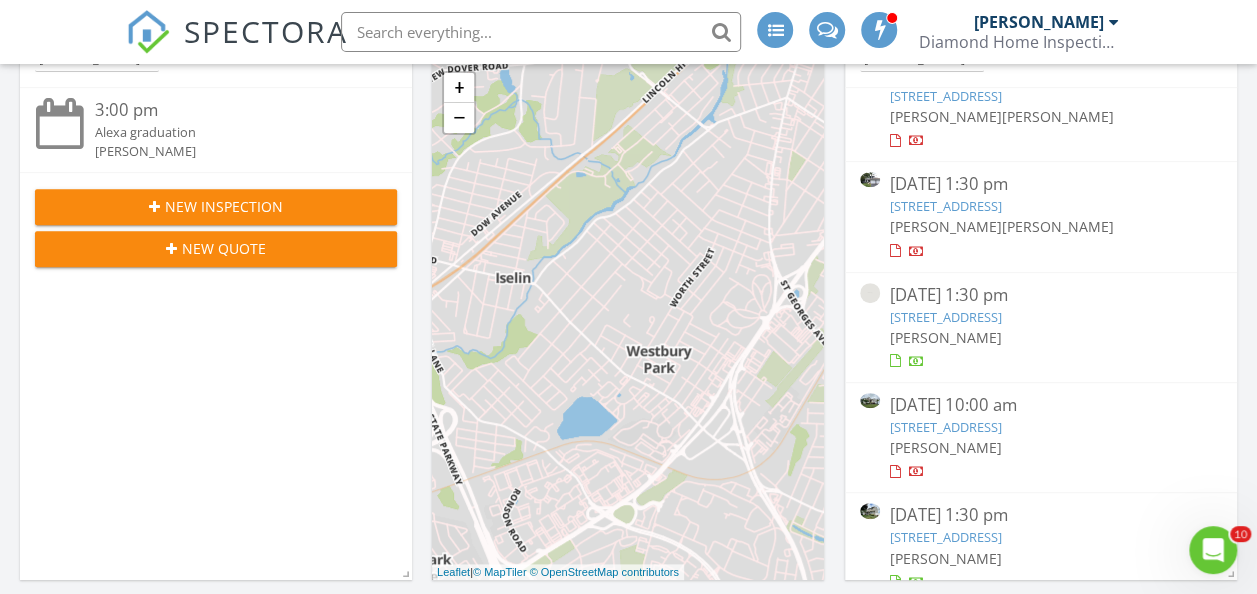 click on "200 Portland Rd B22, Highlands, NJ 07732" at bounding box center (946, 317) 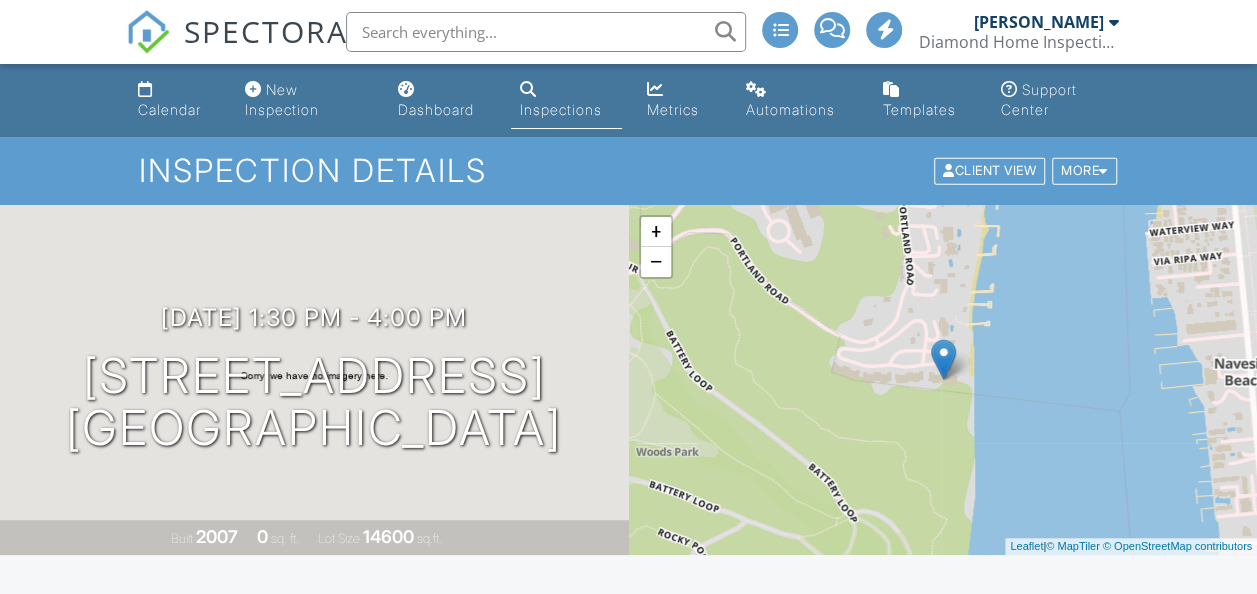scroll, scrollTop: 393, scrollLeft: 0, axis: vertical 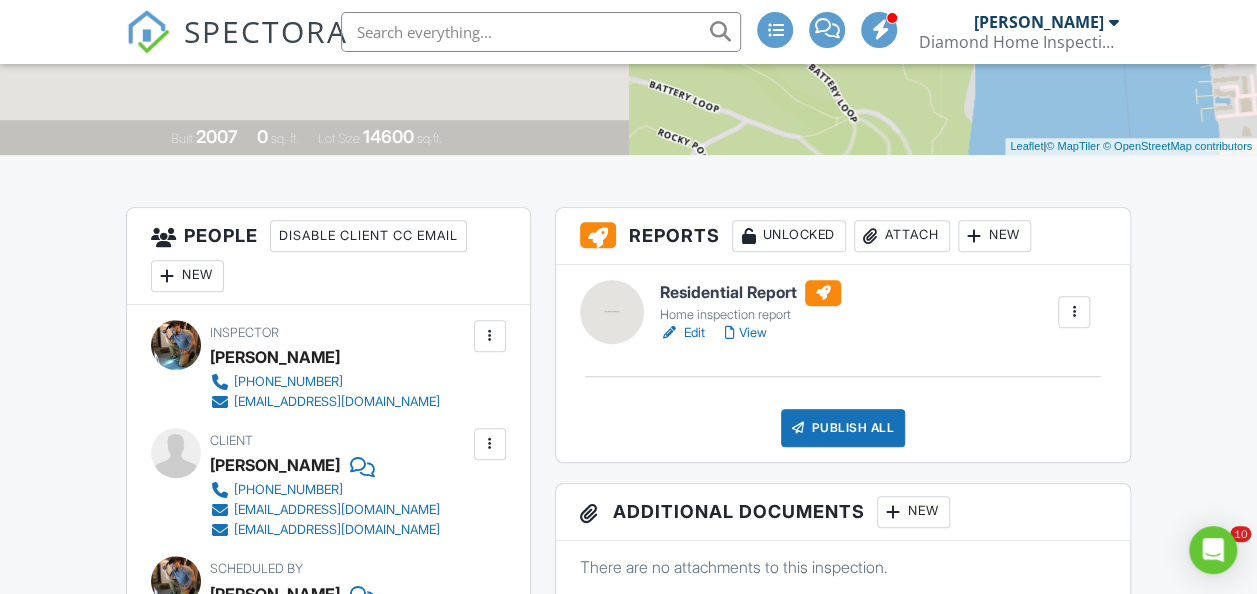click on "Edit" at bounding box center (682, 333) 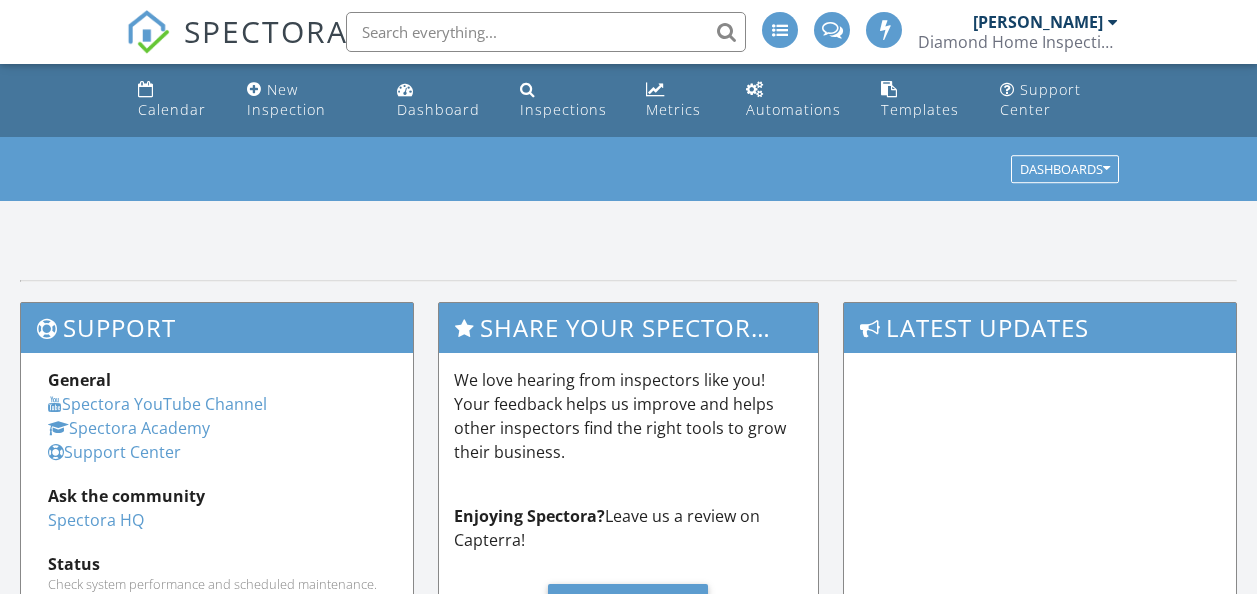 scroll, scrollTop: 0, scrollLeft: 0, axis: both 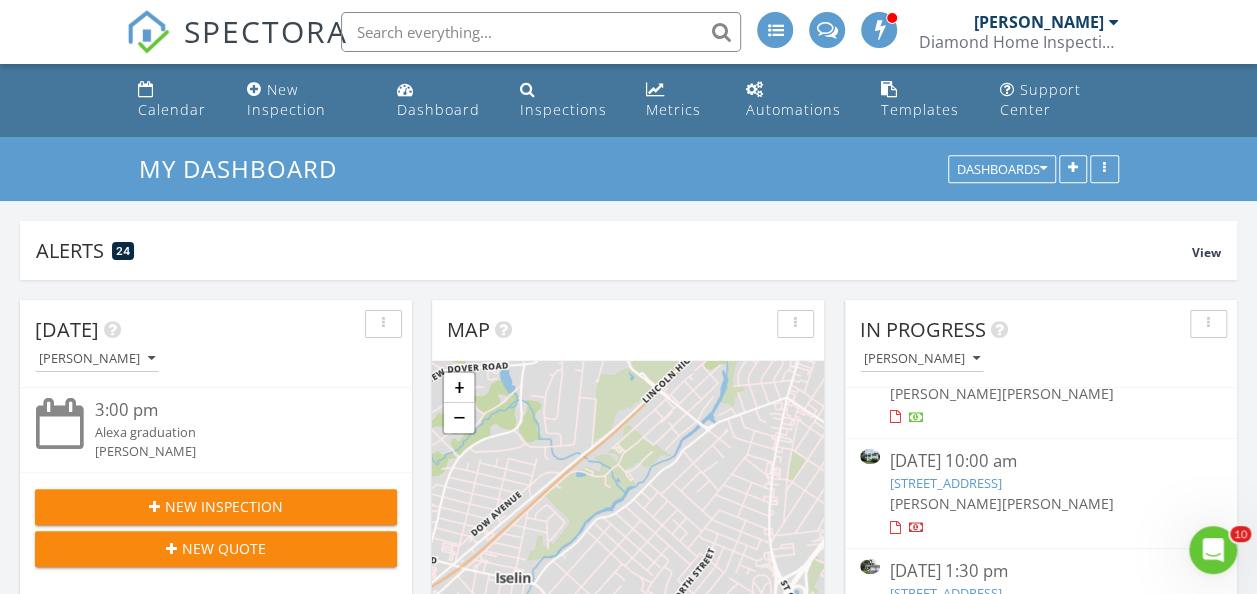 click on "[STREET_ADDRESS]" at bounding box center (946, 483) 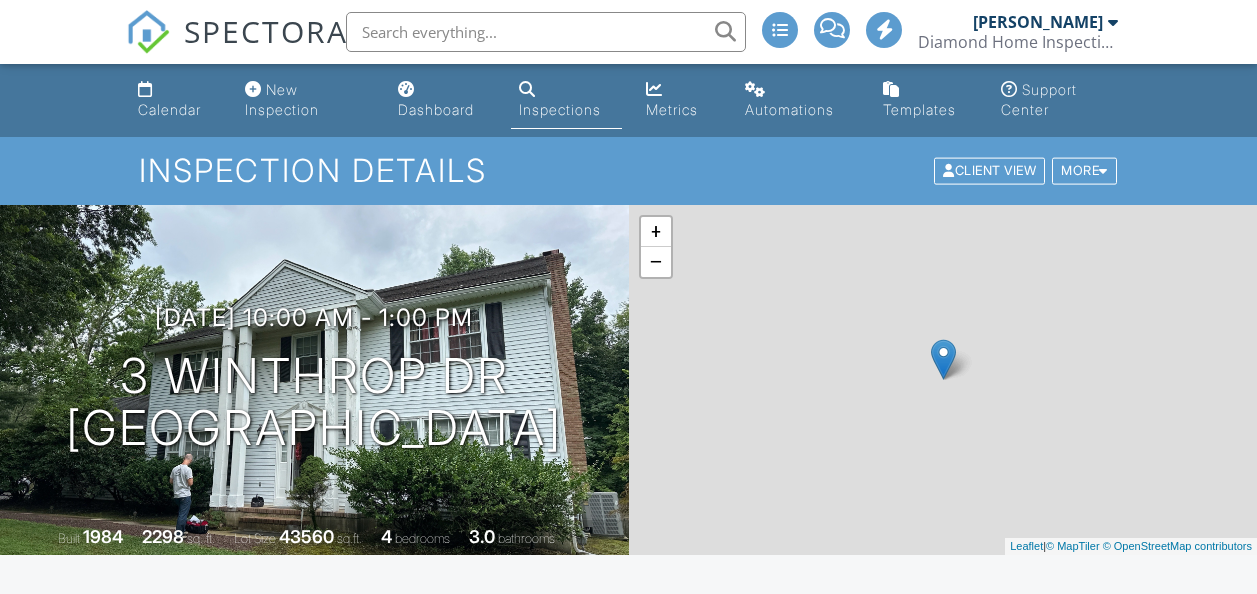 scroll, scrollTop: 0, scrollLeft: 0, axis: both 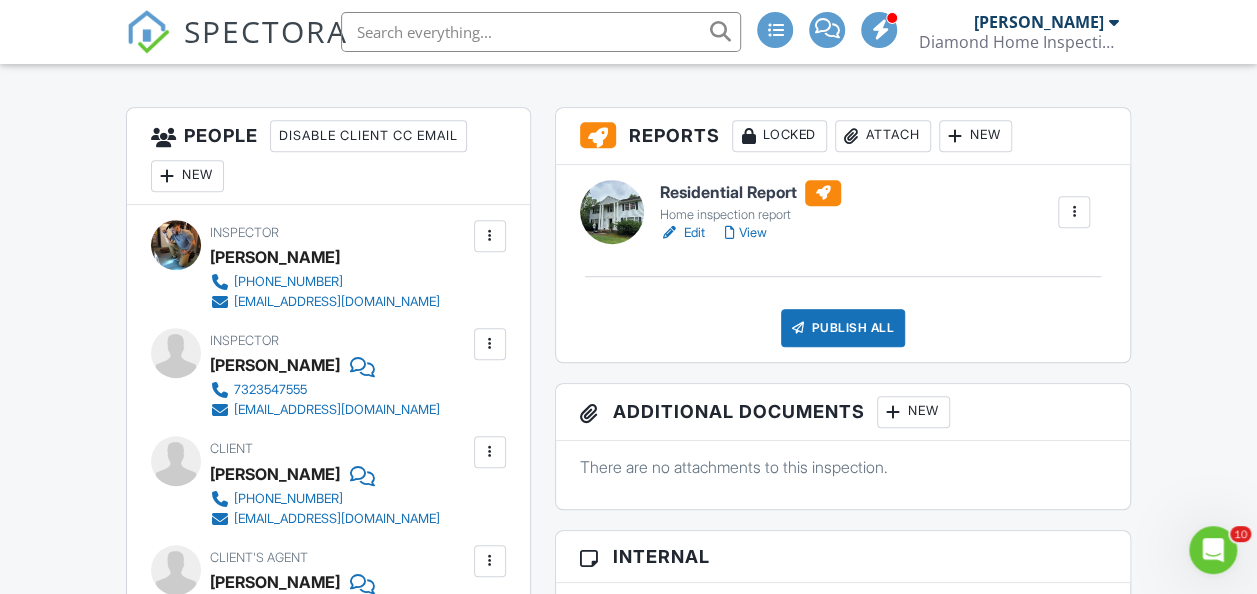 click on "New" at bounding box center [975, 136] 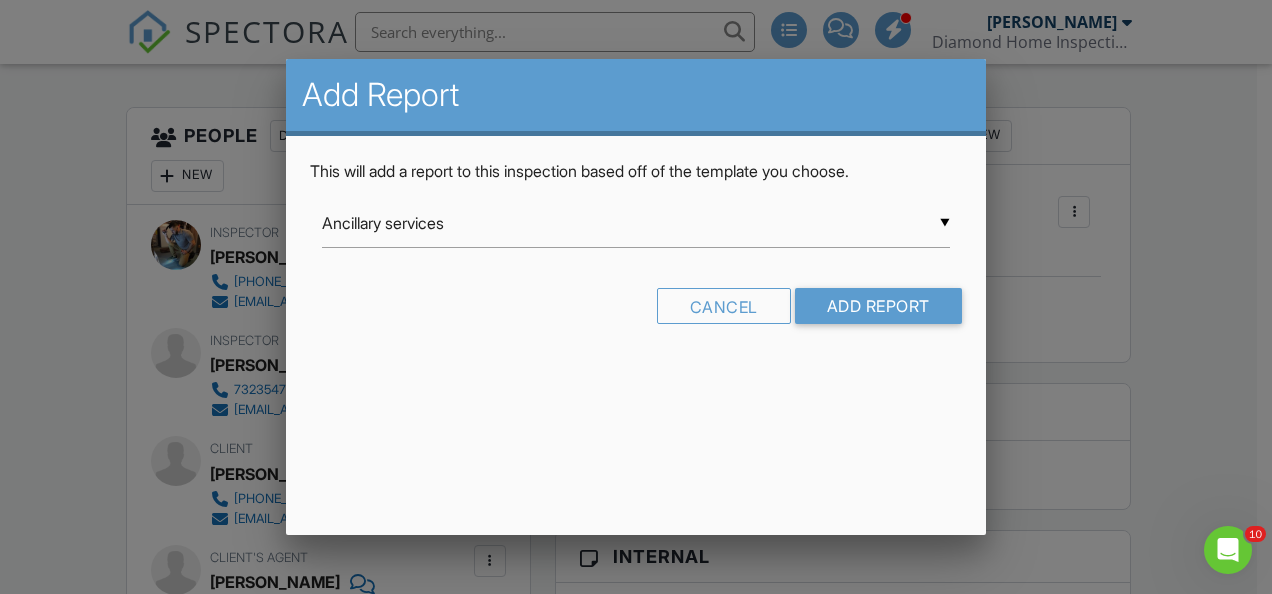 click on "▼ Ancillary services Ancillary services Home inspection report Lead Evaluation NPMA-33  Ancillary services
Home inspection report
Lead Evaluation
NPMA-33" at bounding box center (636, 223) 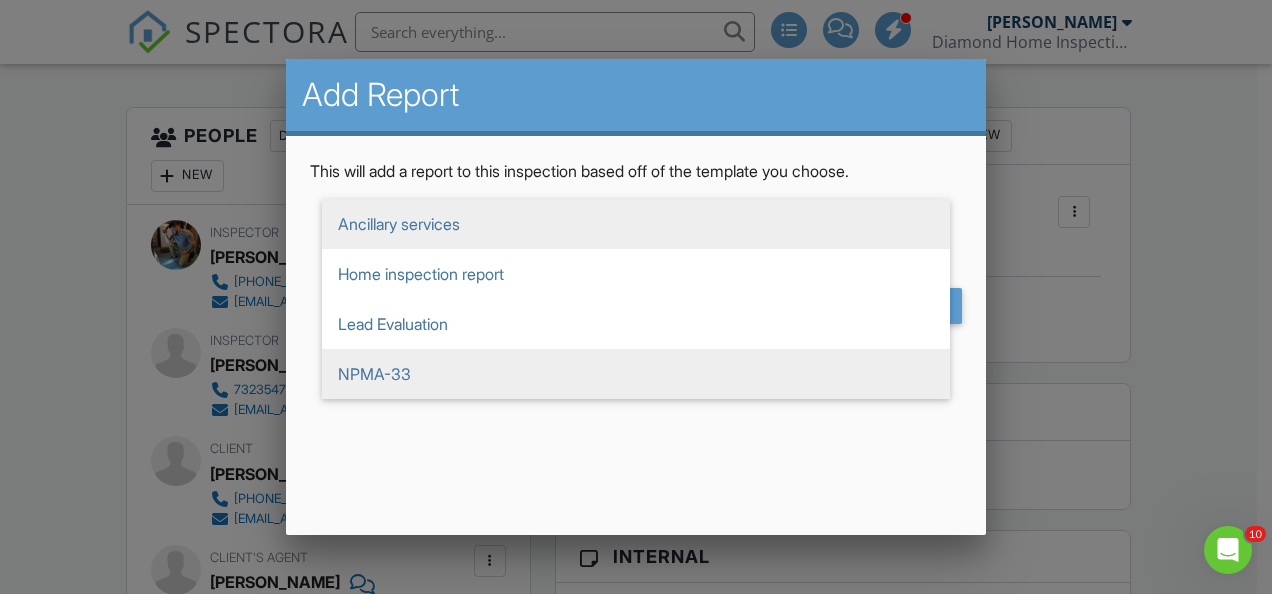 click on "NPMA-33" at bounding box center (636, 374) 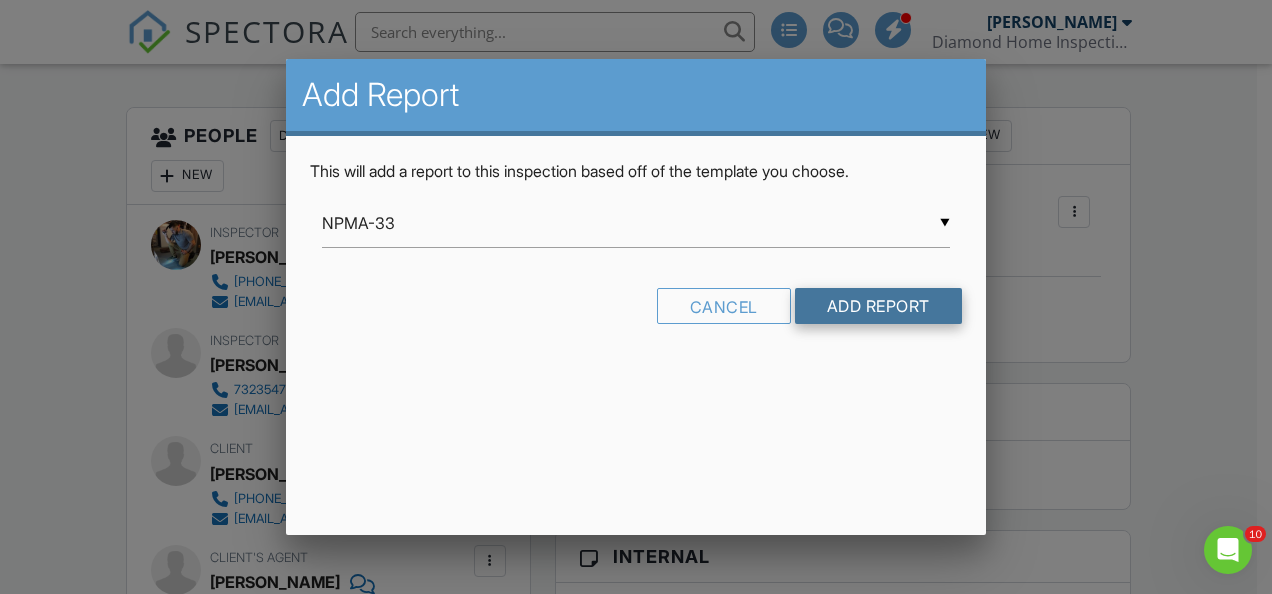 click on "Add Report" at bounding box center [878, 306] 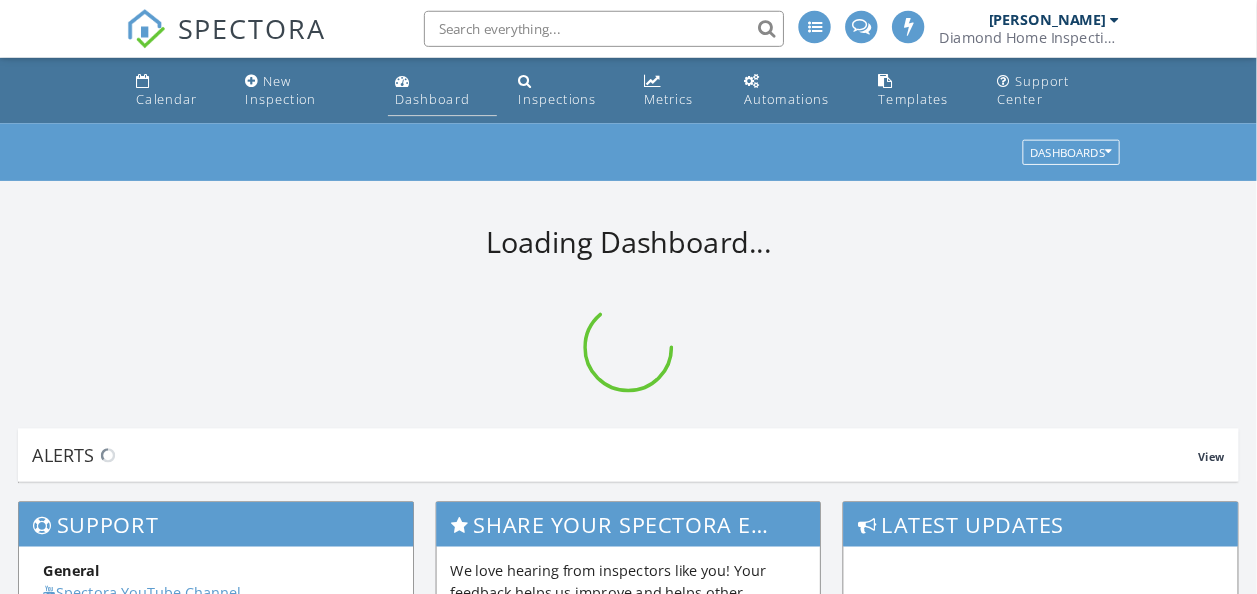 scroll, scrollTop: 0, scrollLeft: 0, axis: both 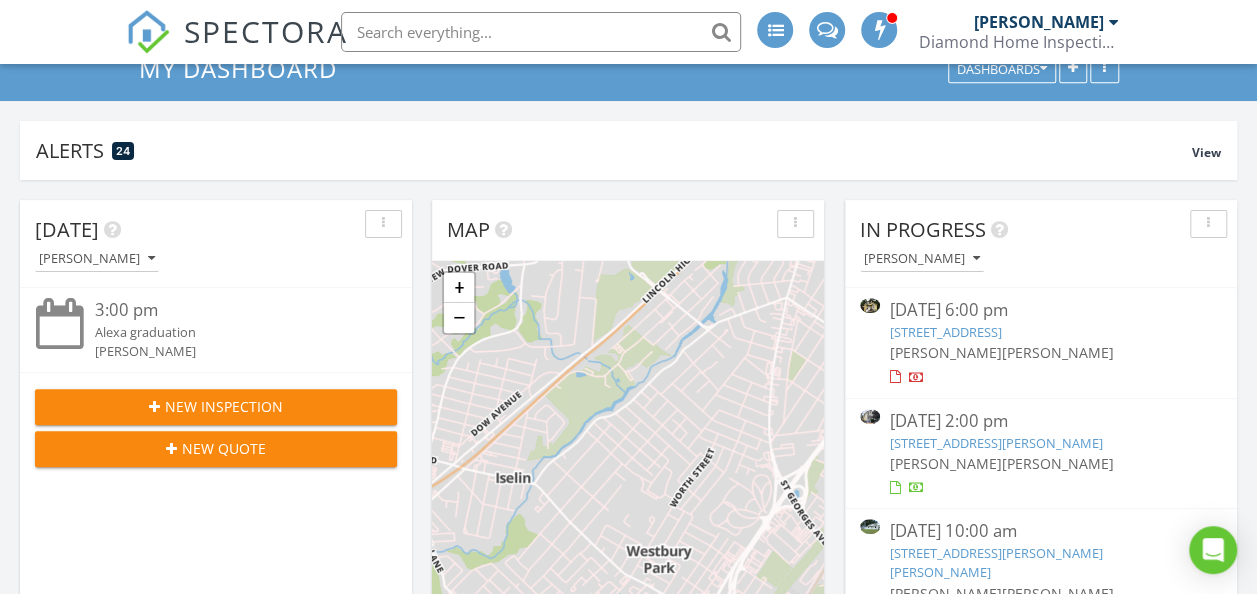 click on "[STREET_ADDRESS]" at bounding box center (946, 332) 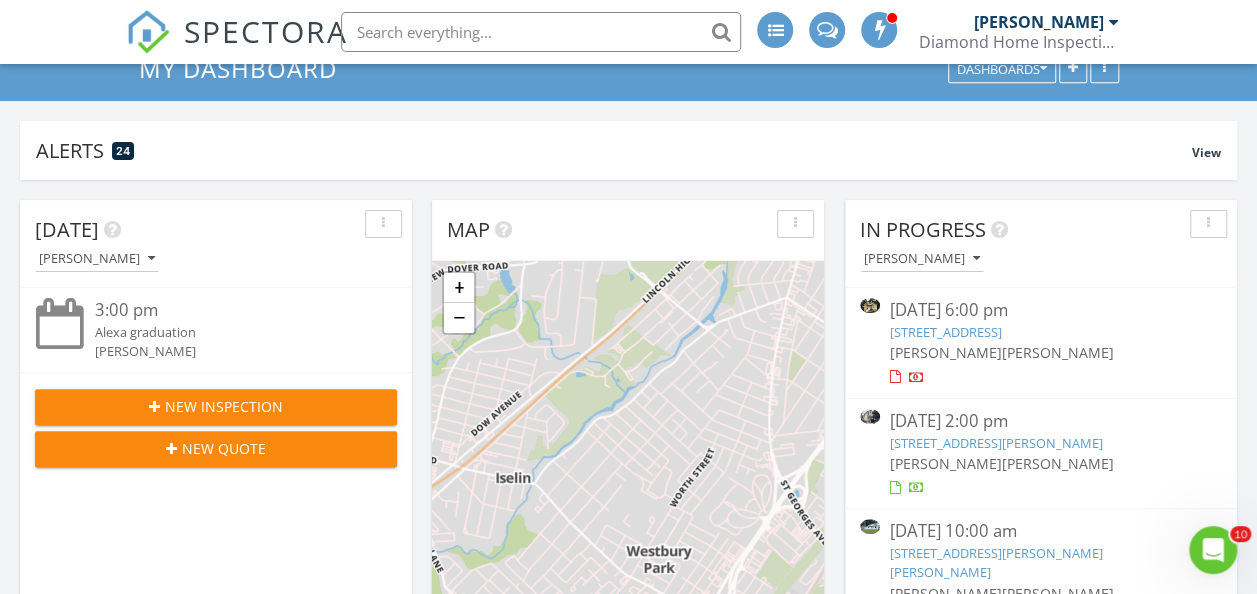 scroll, scrollTop: 0, scrollLeft: 0, axis: both 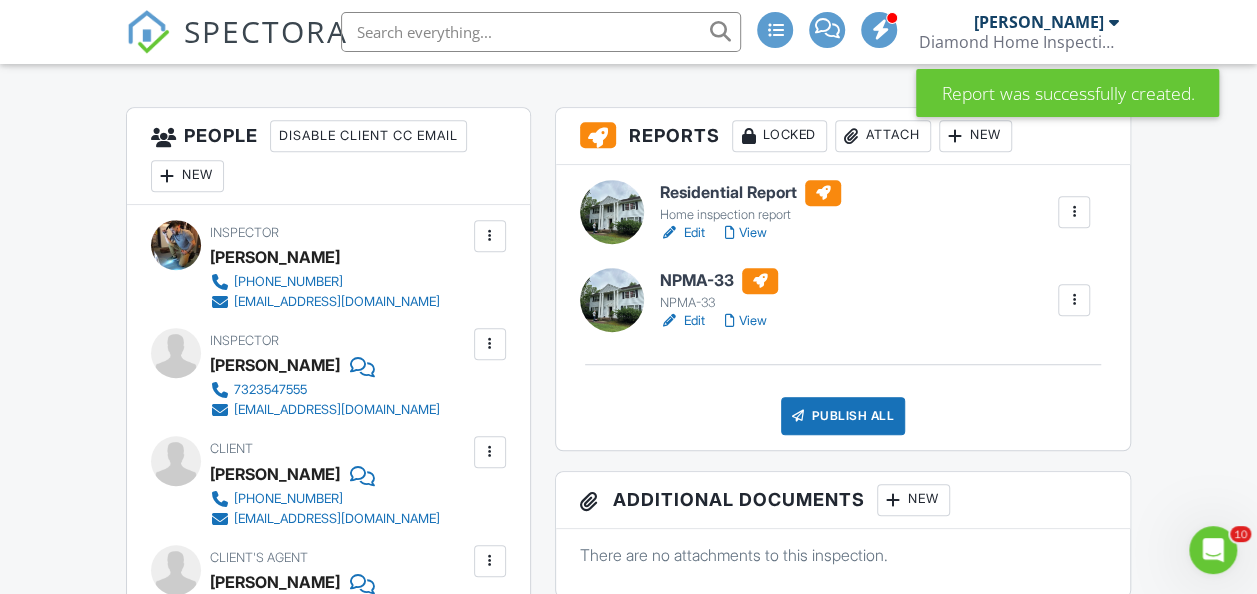 click on "Edit" at bounding box center [682, 233] 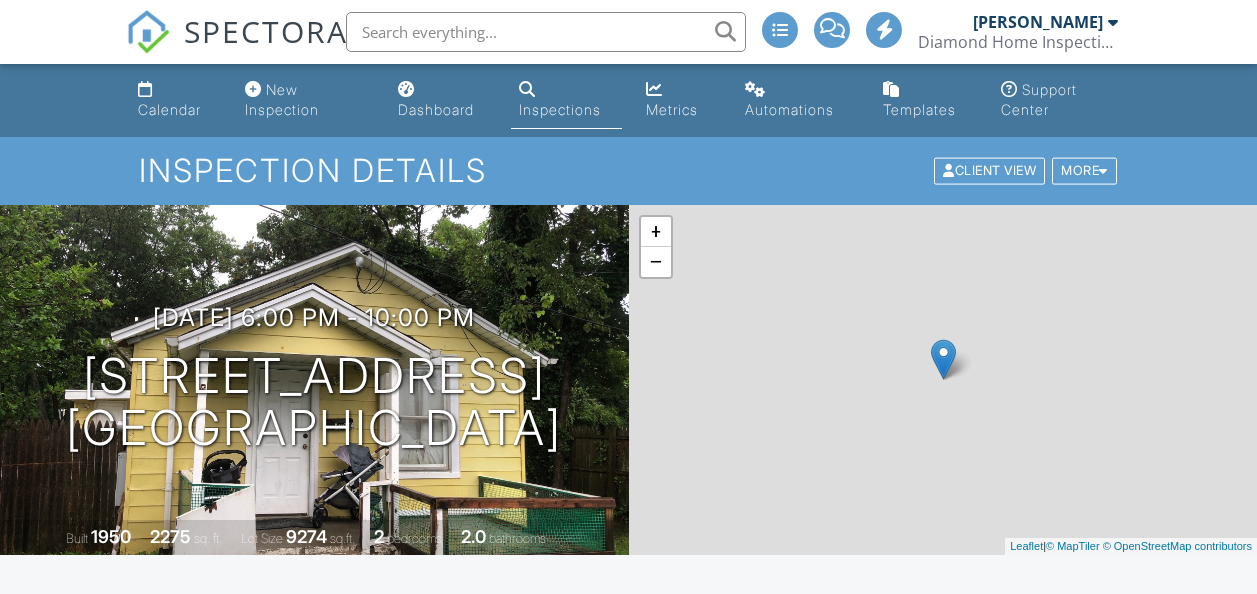 scroll, scrollTop: 0, scrollLeft: 0, axis: both 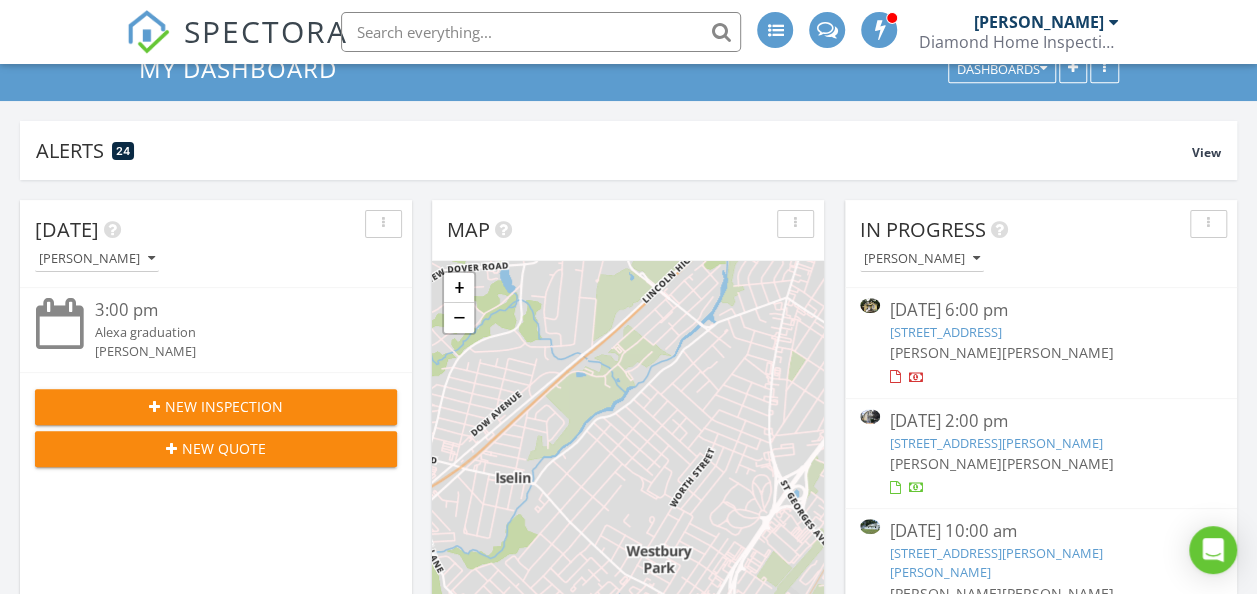 click on "209 Joyce Kilmer Ave , New Brunswick, NJ 08901" at bounding box center [996, 443] 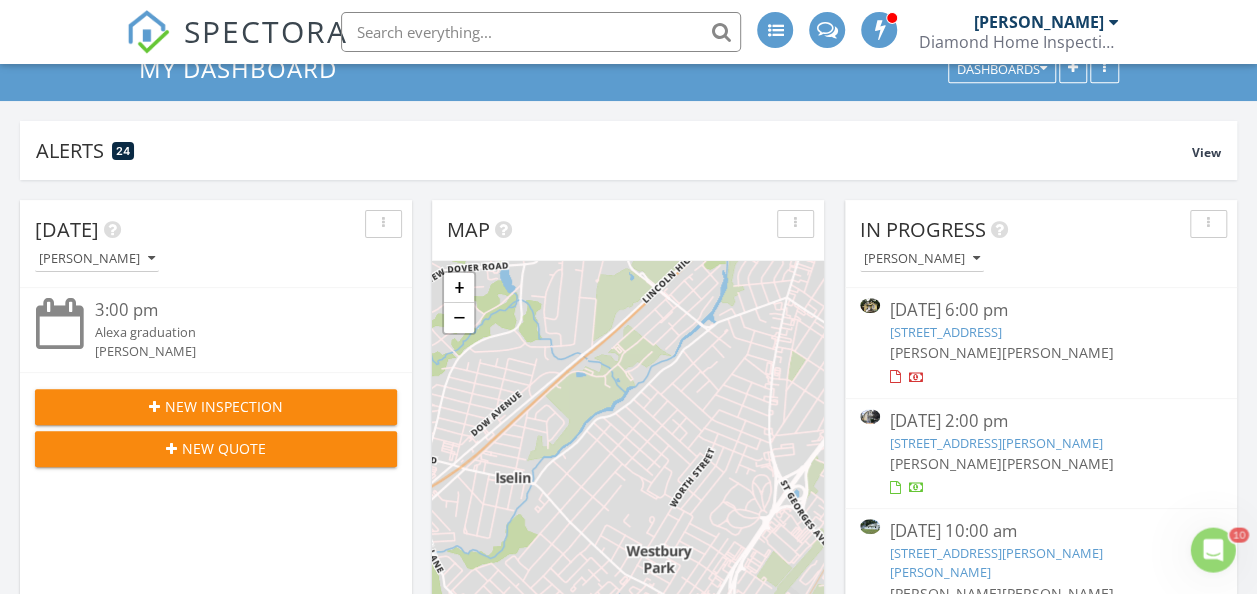 scroll, scrollTop: 0, scrollLeft: 0, axis: both 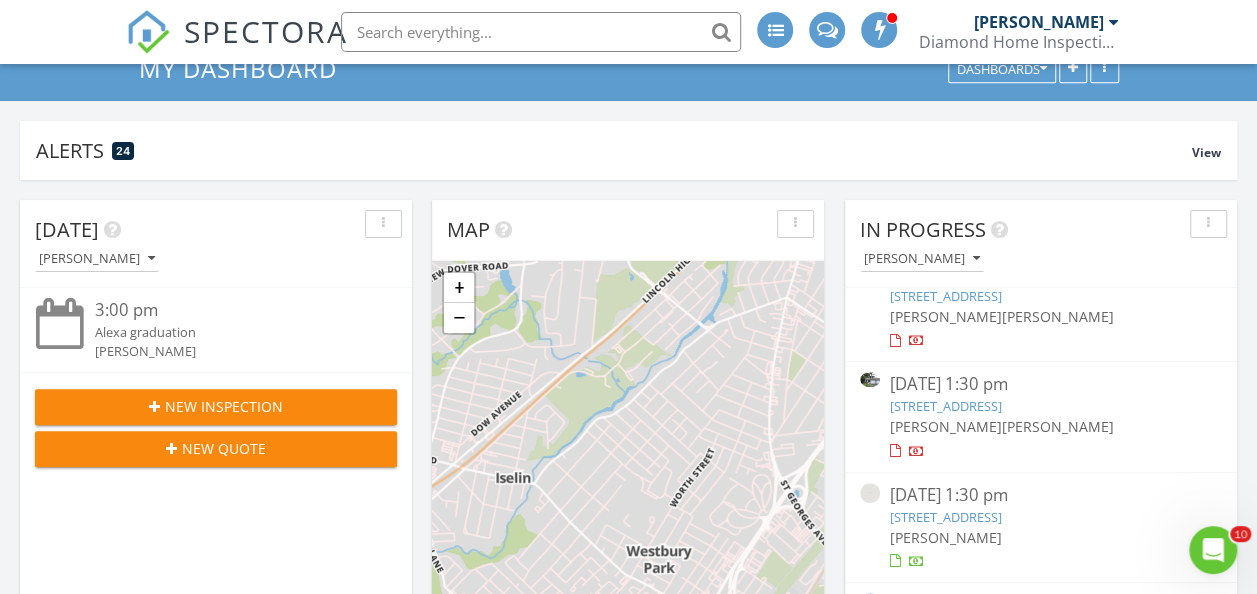 click on "[STREET_ADDRESS]" at bounding box center (946, 517) 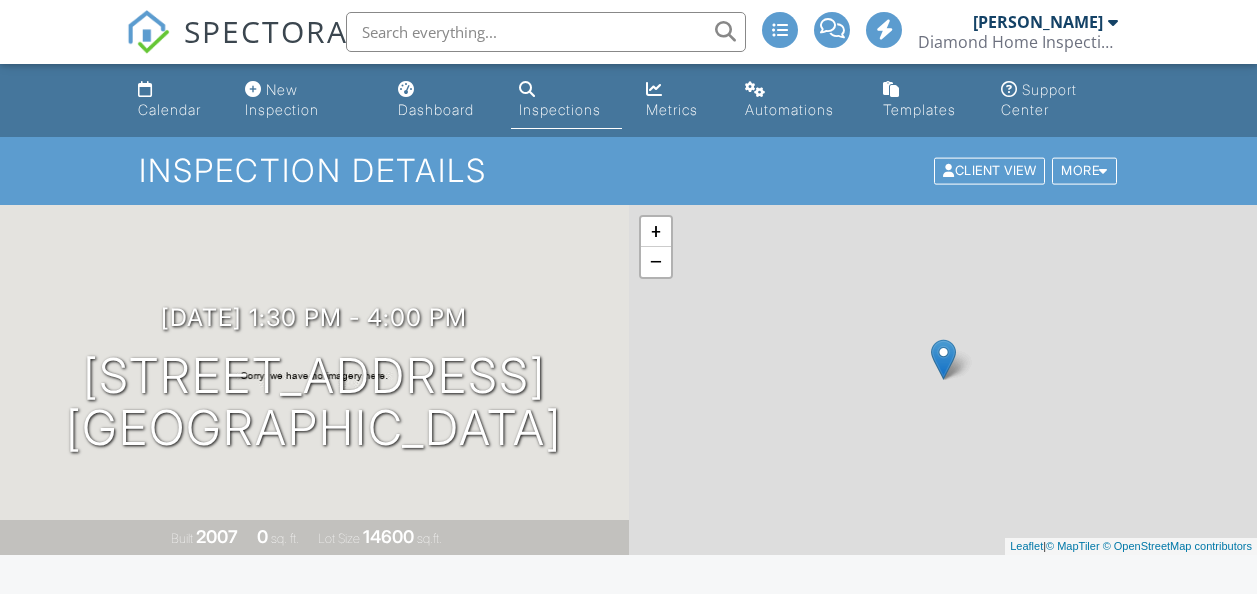 scroll, scrollTop: 0, scrollLeft: 0, axis: both 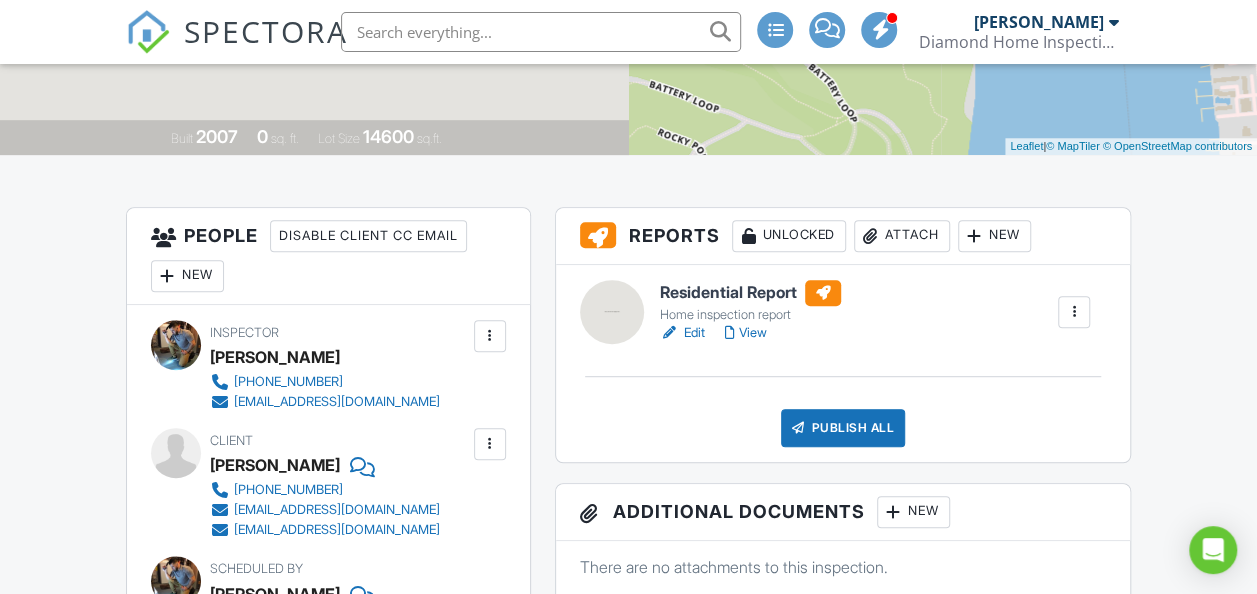 click on "New" at bounding box center [994, 236] 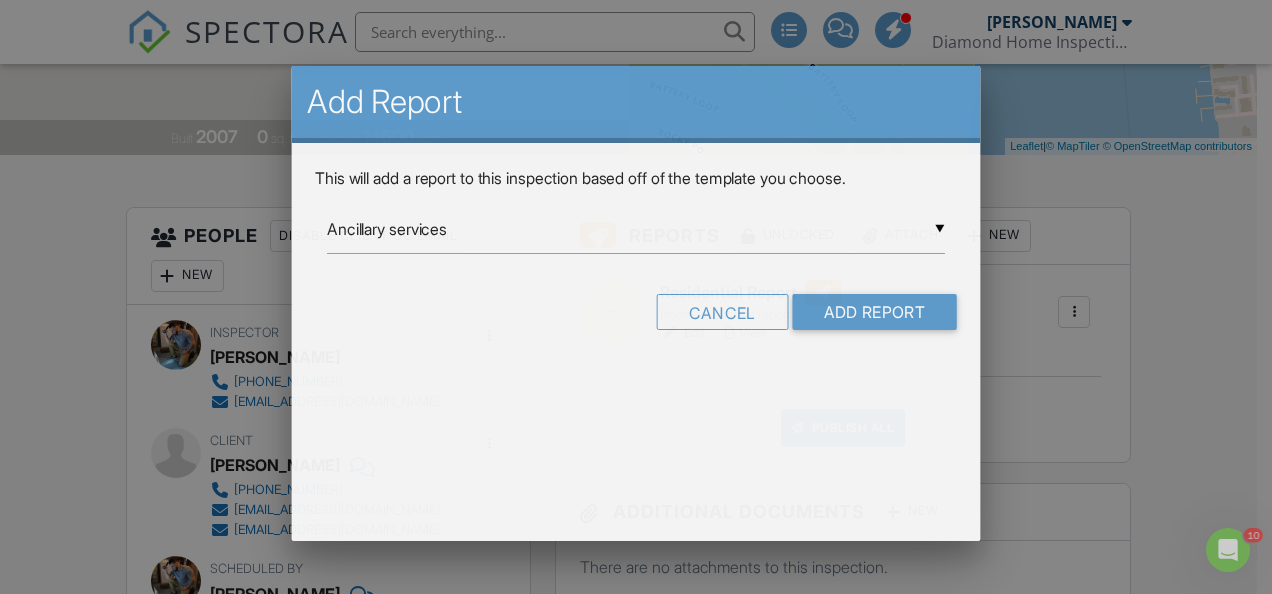 scroll, scrollTop: 0, scrollLeft: 0, axis: both 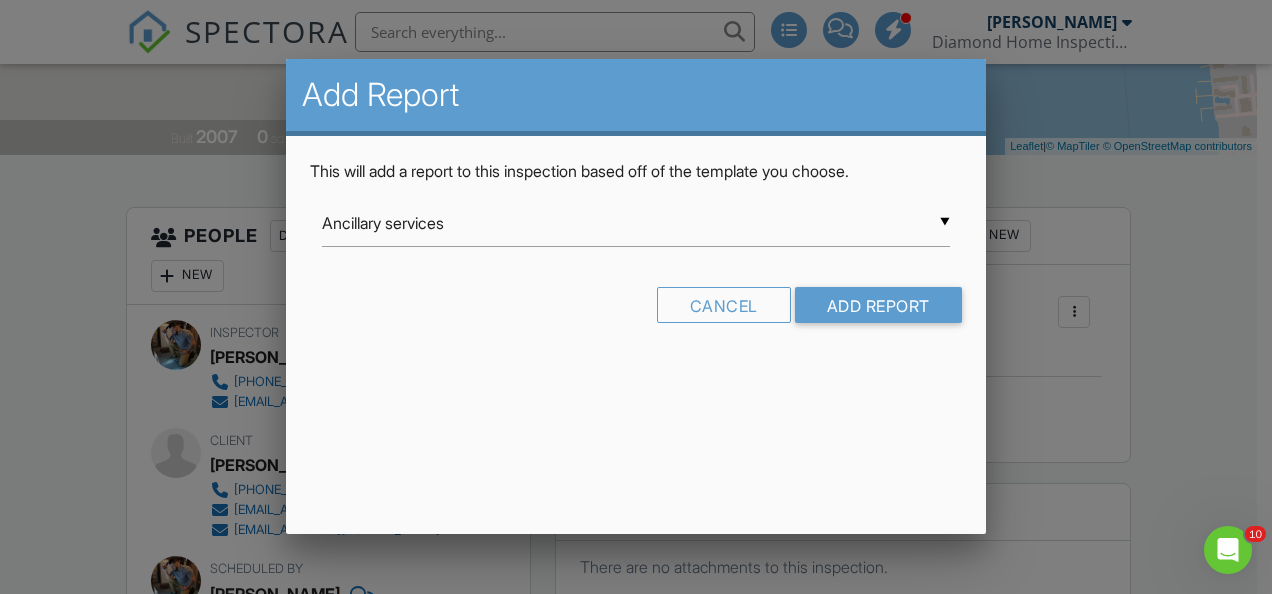 click on "▼ Ancillary services Ancillary services Home inspection report Lead Evaluation NPMA-33  Ancillary services
Home inspection report
Lead Evaluation
NPMA-33" at bounding box center (636, 223) 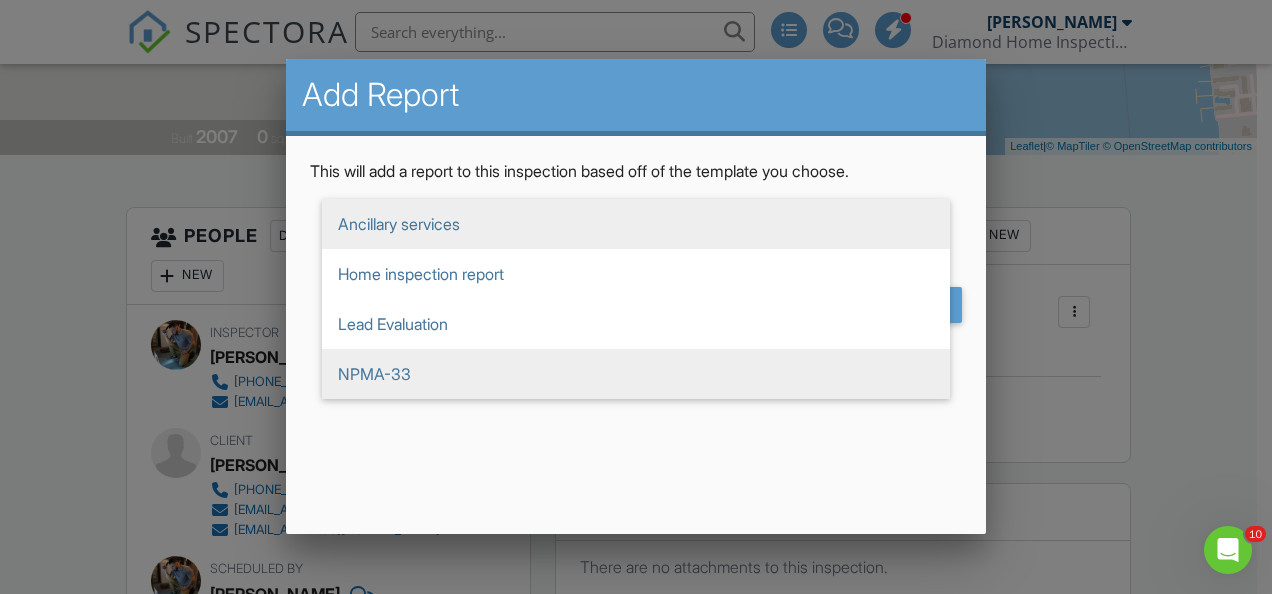 click on "NPMA-33" at bounding box center (636, 374) 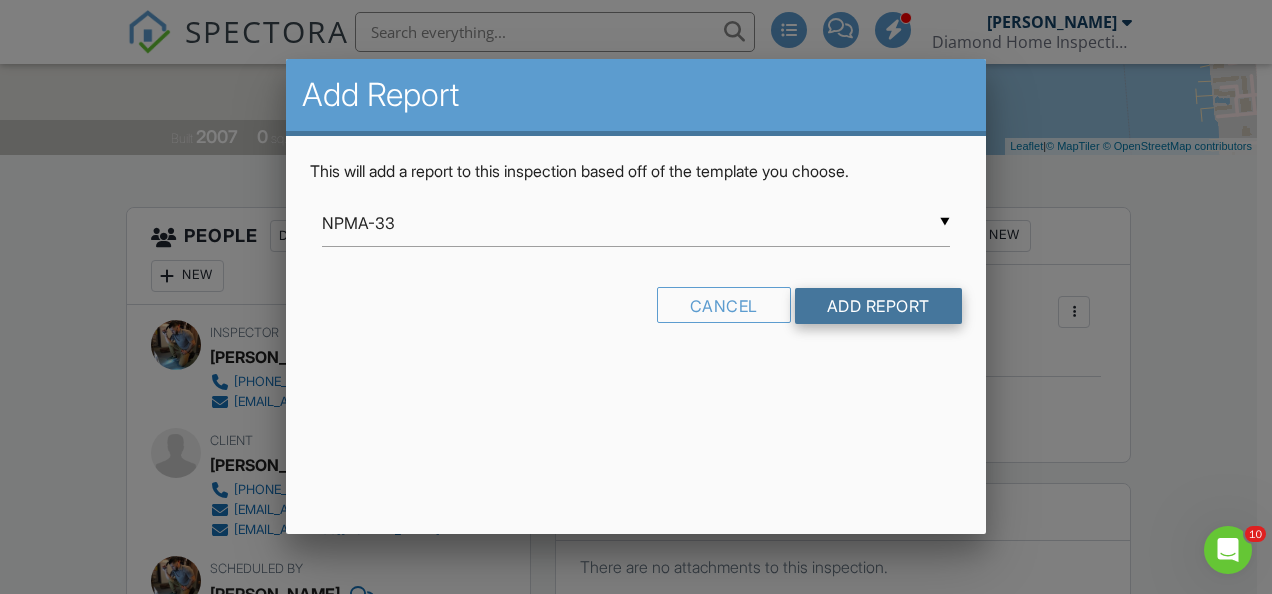 click on "Add Report" at bounding box center [878, 306] 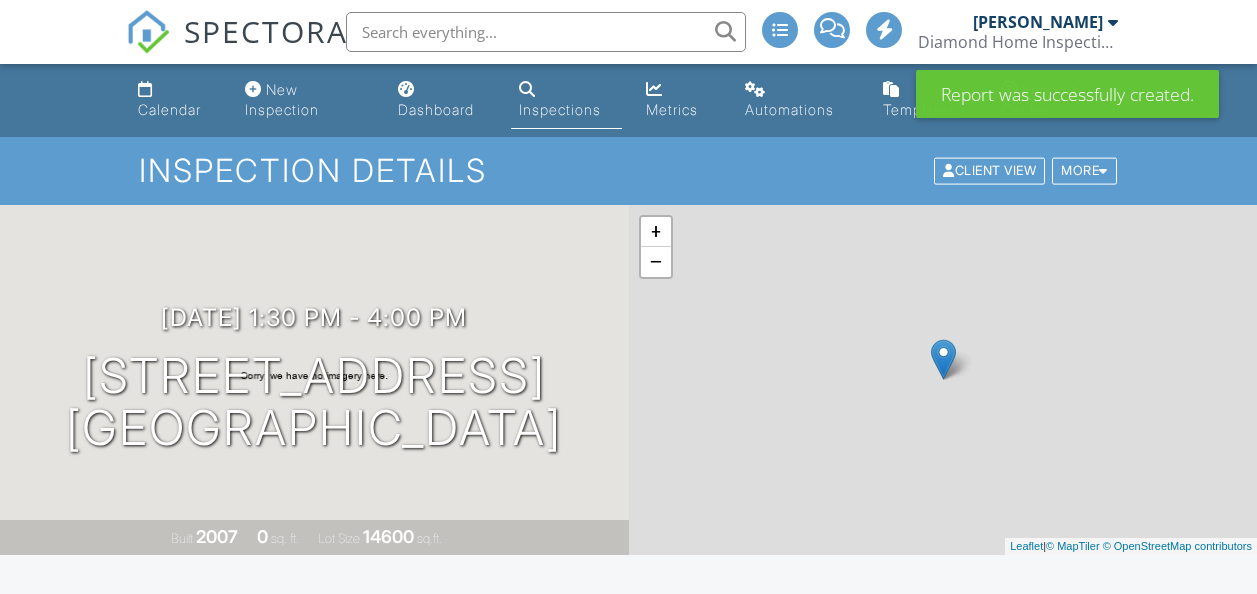 scroll, scrollTop: 705, scrollLeft: 0, axis: vertical 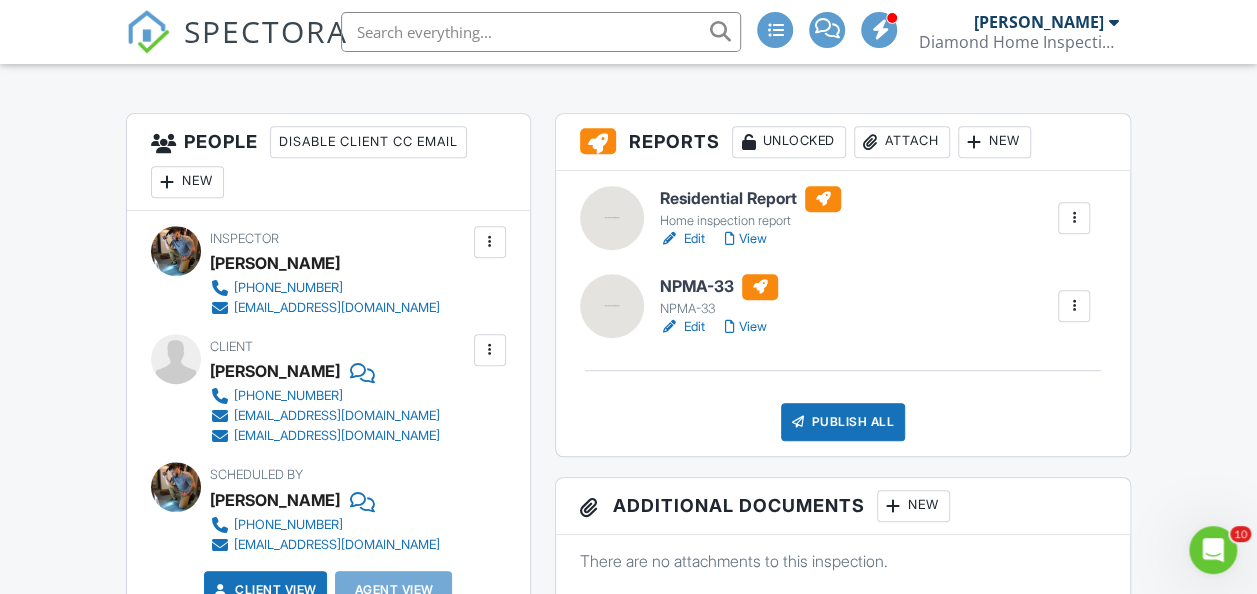 click on "Edit" at bounding box center [682, 327] 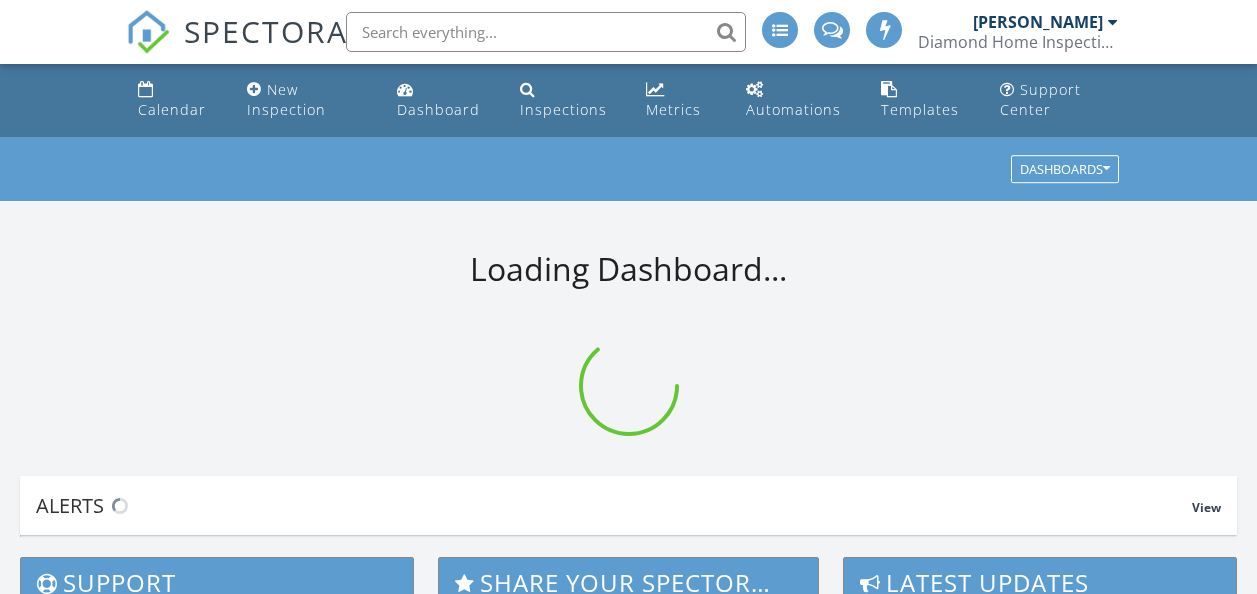 scroll, scrollTop: 0, scrollLeft: 0, axis: both 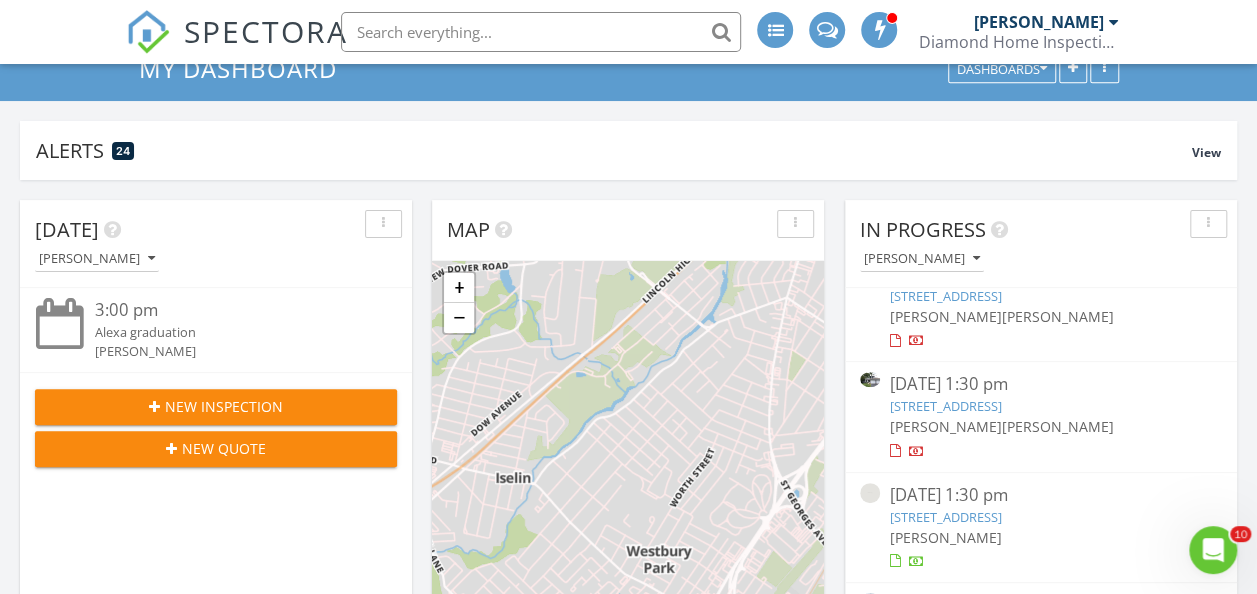click on "200 Portland Rd B22, Highlands, NJ 07732" at bounding box center (946, 517) 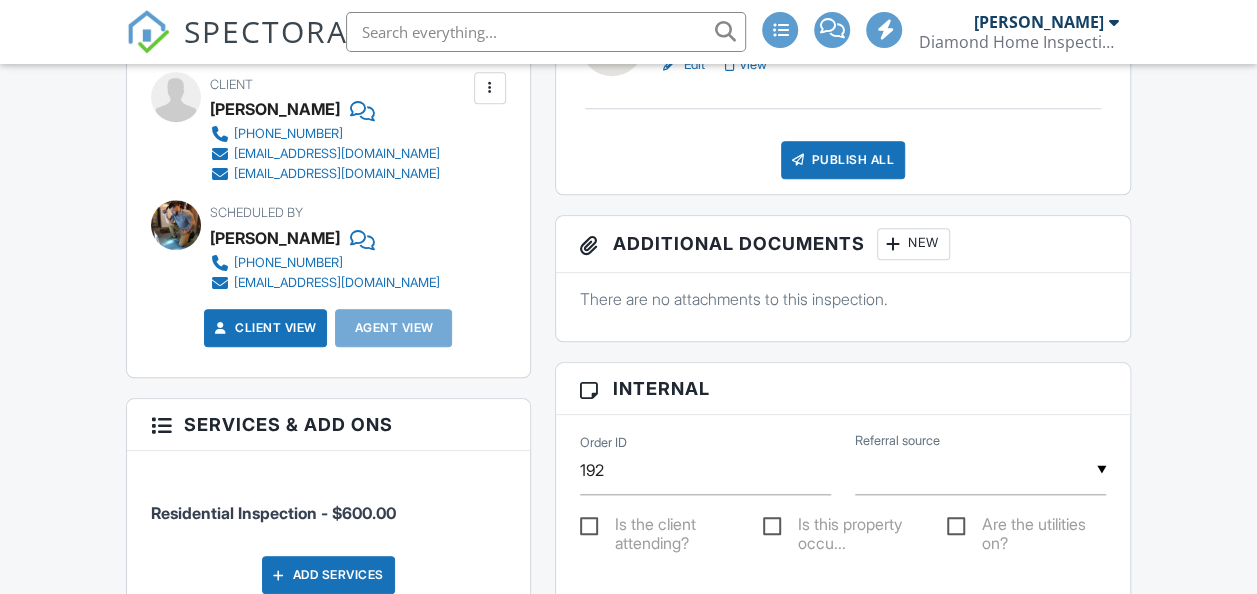 scroll, scrollTop: 600, scrollLeft: 0, axis: vertical 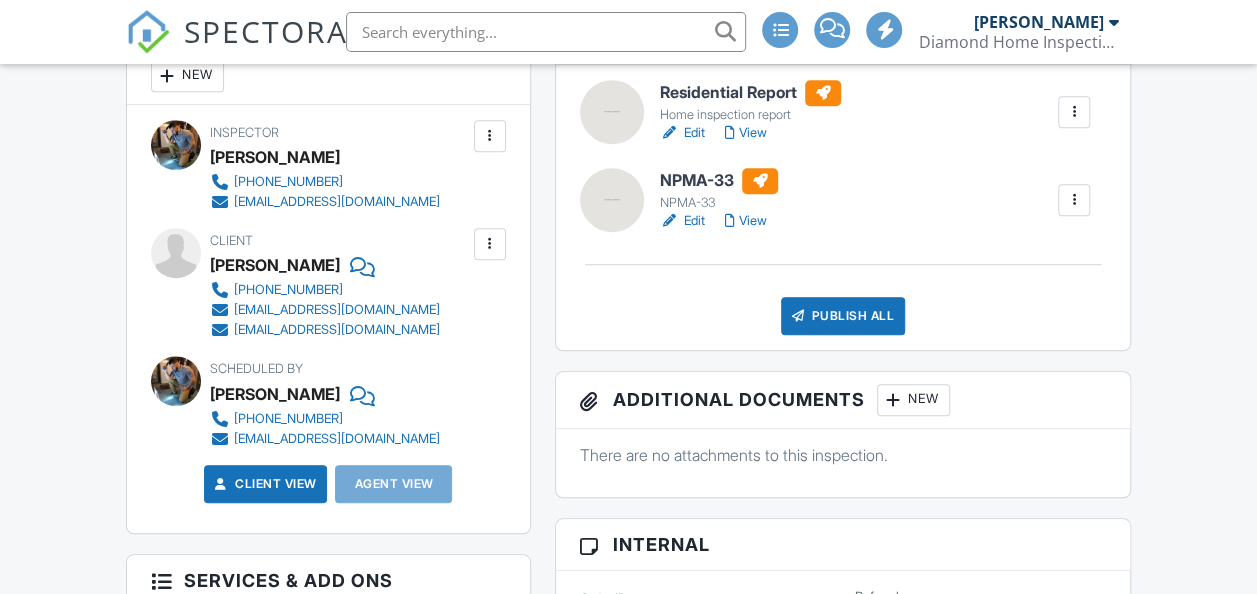 click on "Publish All" at bounding box center [843, 316] 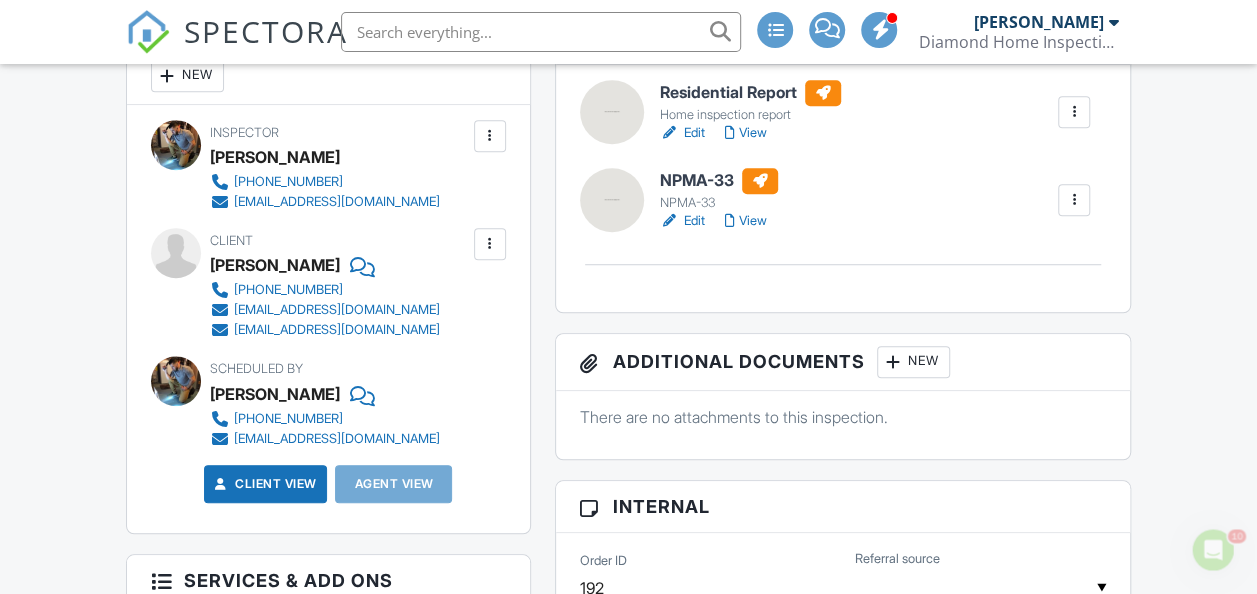scroll, scrollTop: 0, scrollLeft: 0, axis: both 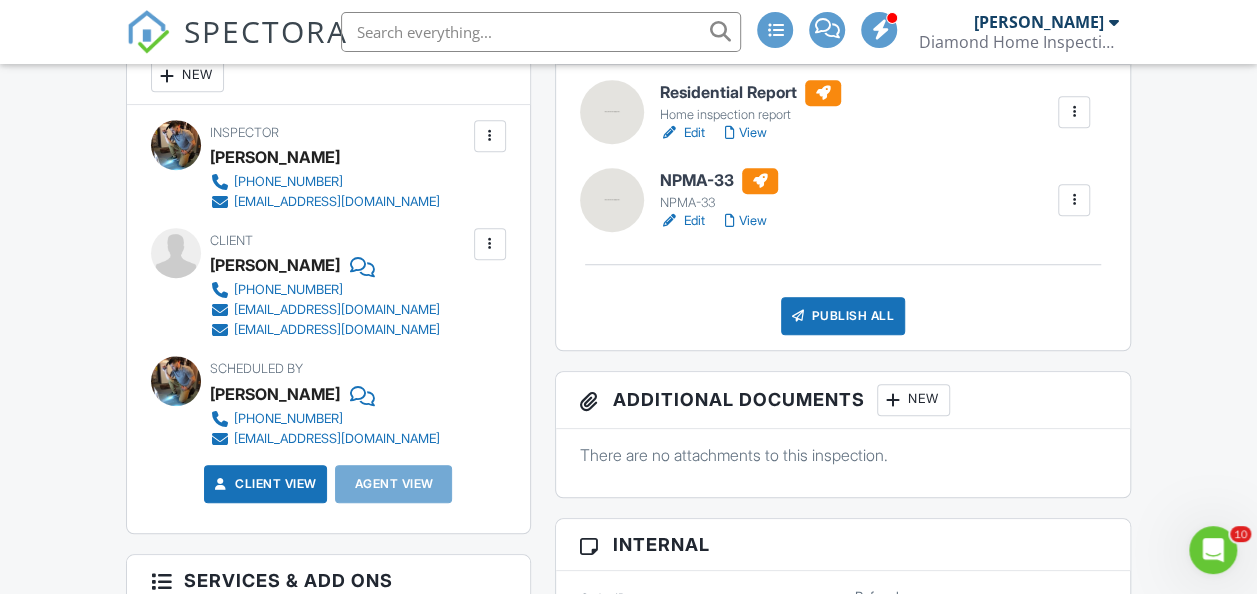 click on "Edit" at bounding box center (682, 133) 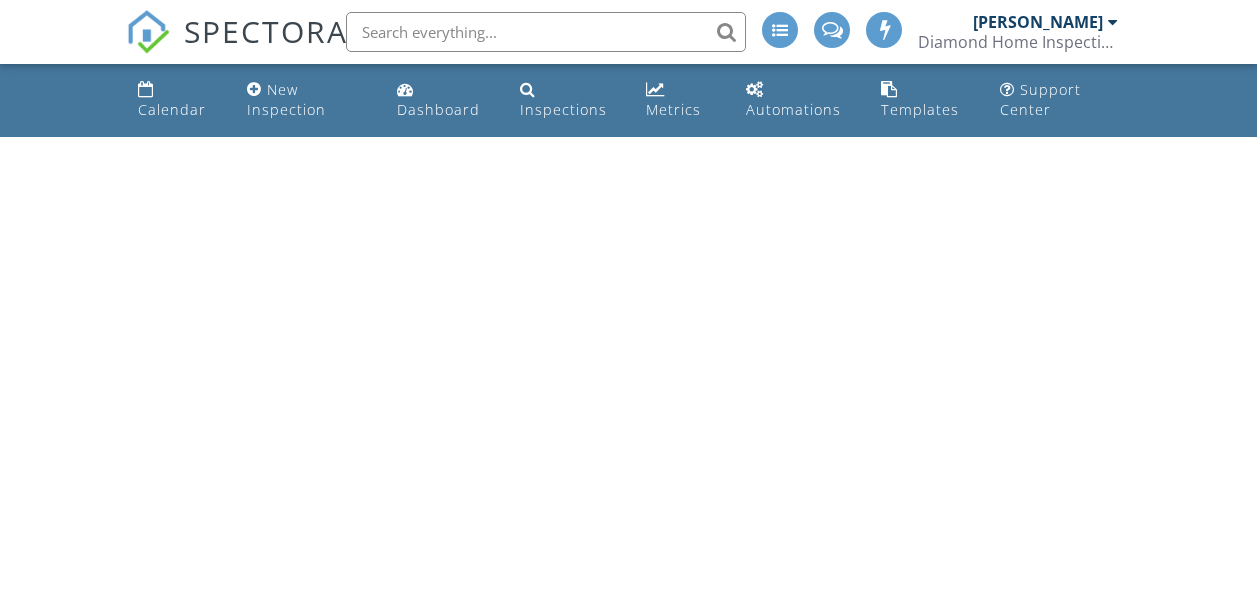 scroll, scrollTop: 0, scrollLeft: 0, axis: both 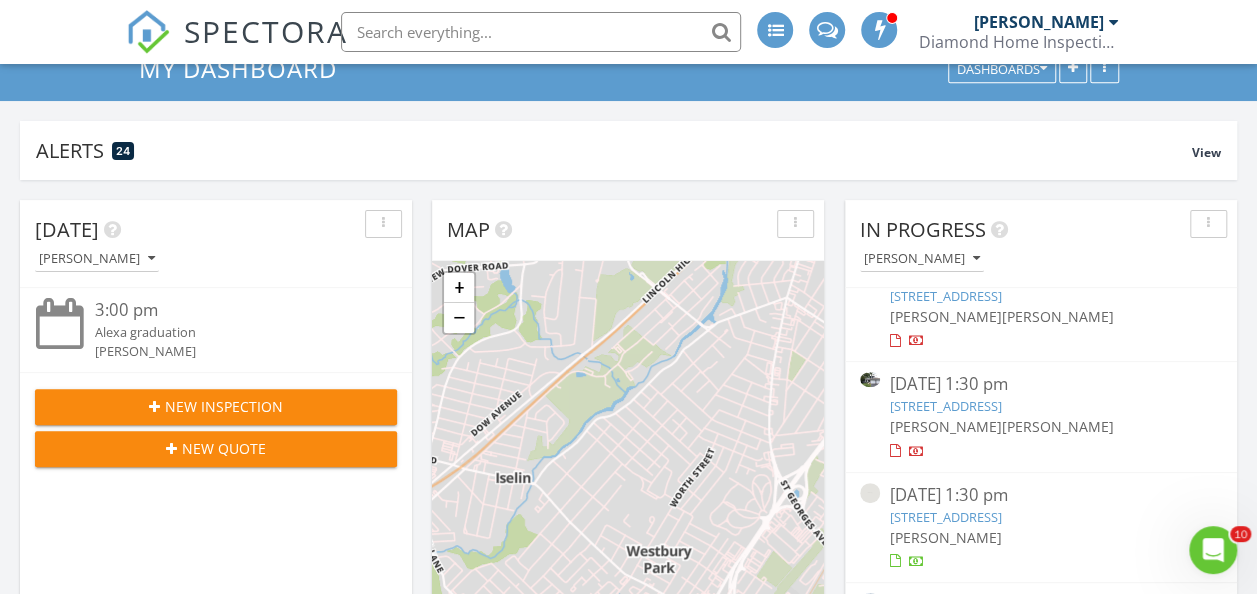 click on "[STREET_ADDRESS]" at bounding box center (946, 517) 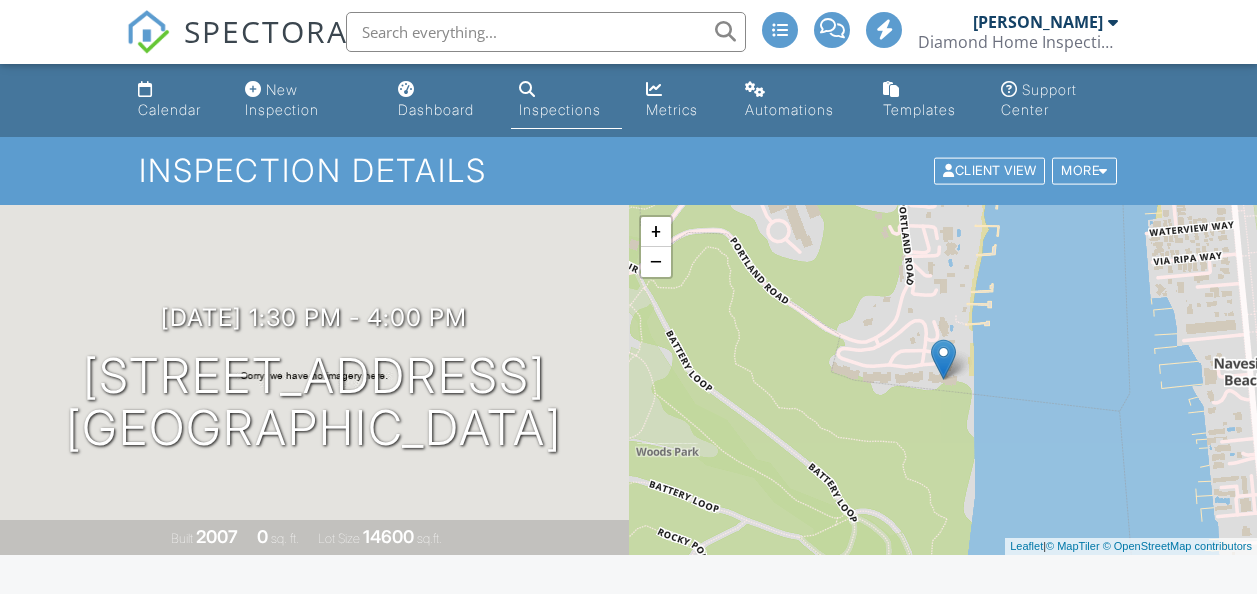 click on "Publish All" at bounding box center (843, 916) 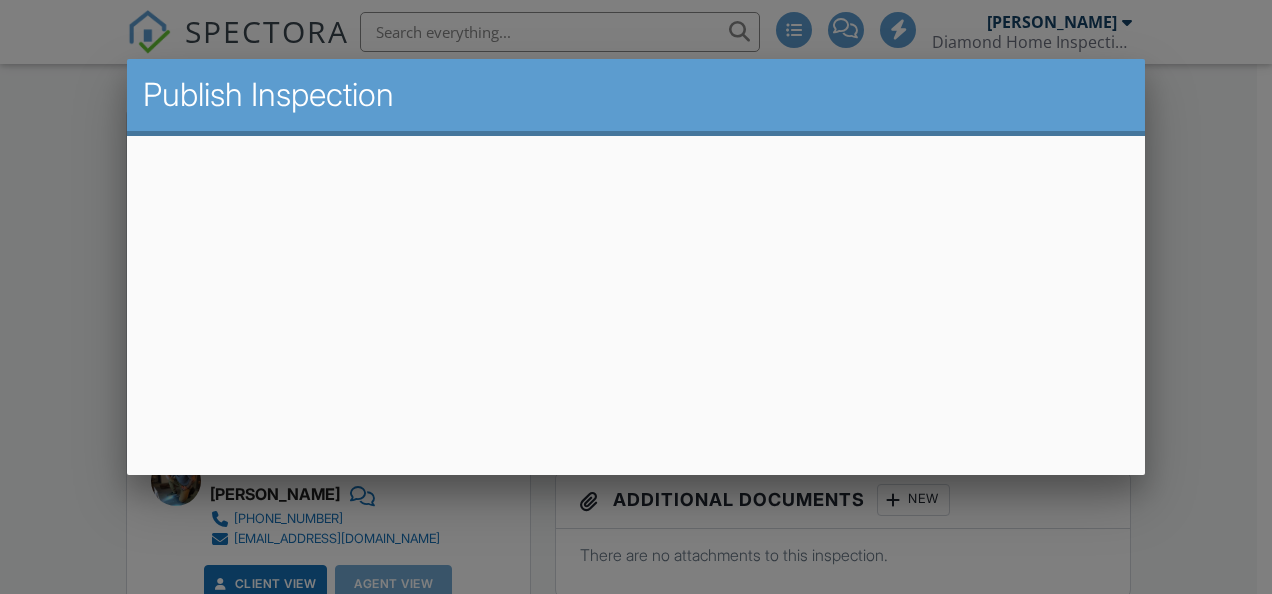 scroll, scrollTop: 500, scrollLeft: 0, axis: vertical 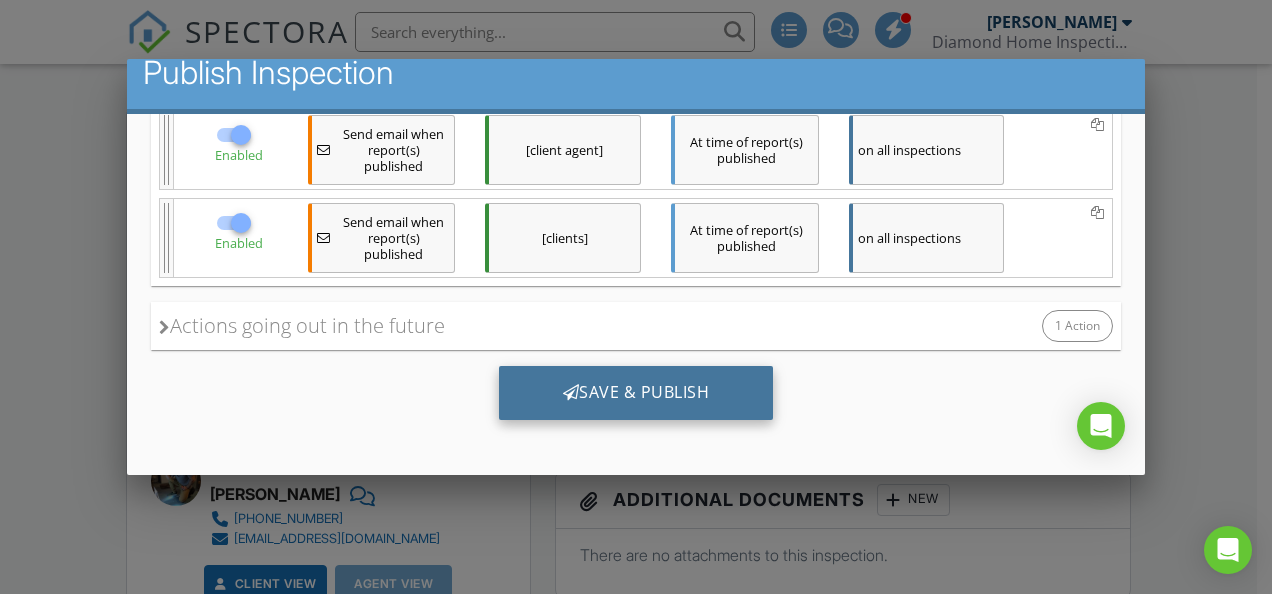 click on "Save & Publish" at bounding box center [636, 393] 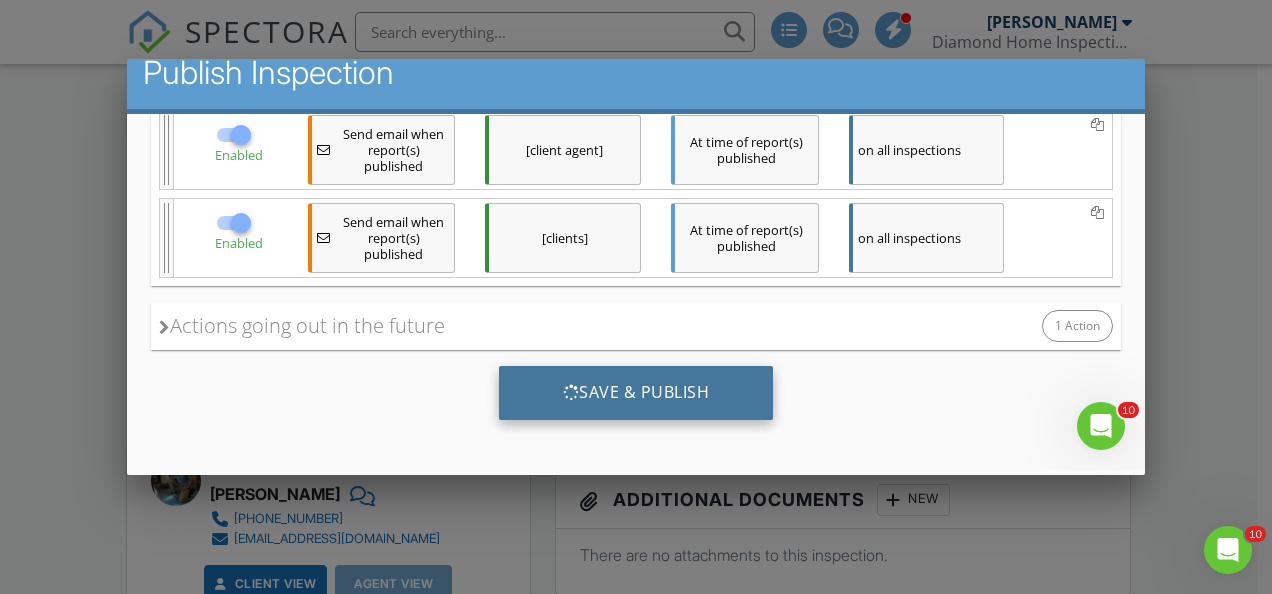 scroll, scrollTop: 0, scrollLeft: 0, axis: both 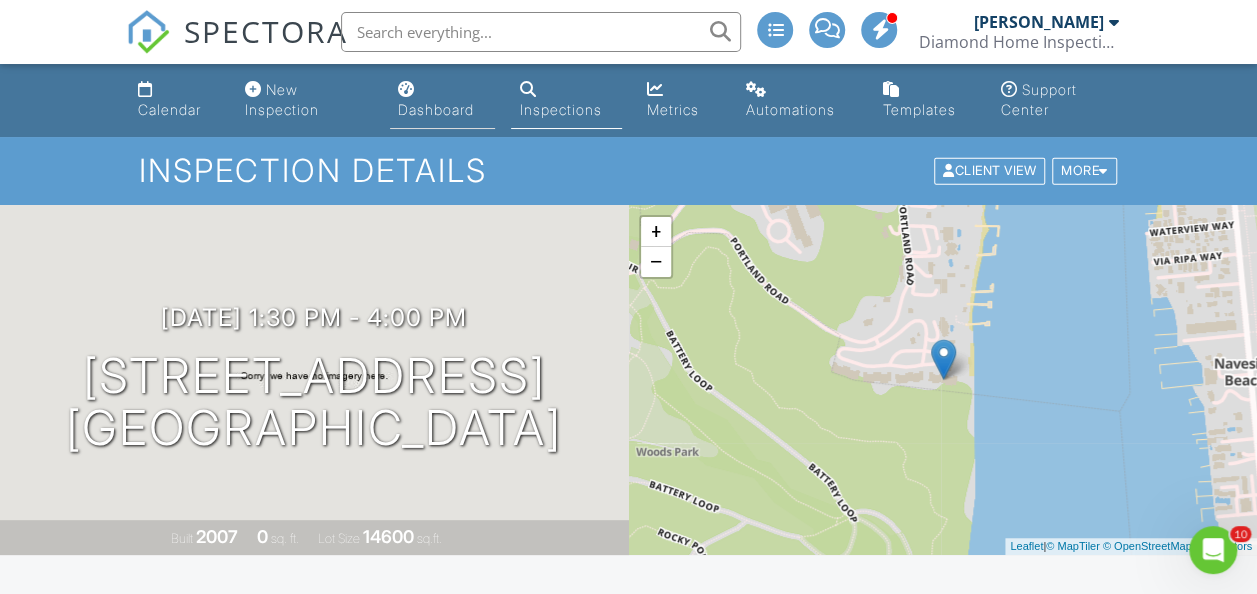 click on "Dashboard" at bounding box center (436, 109) 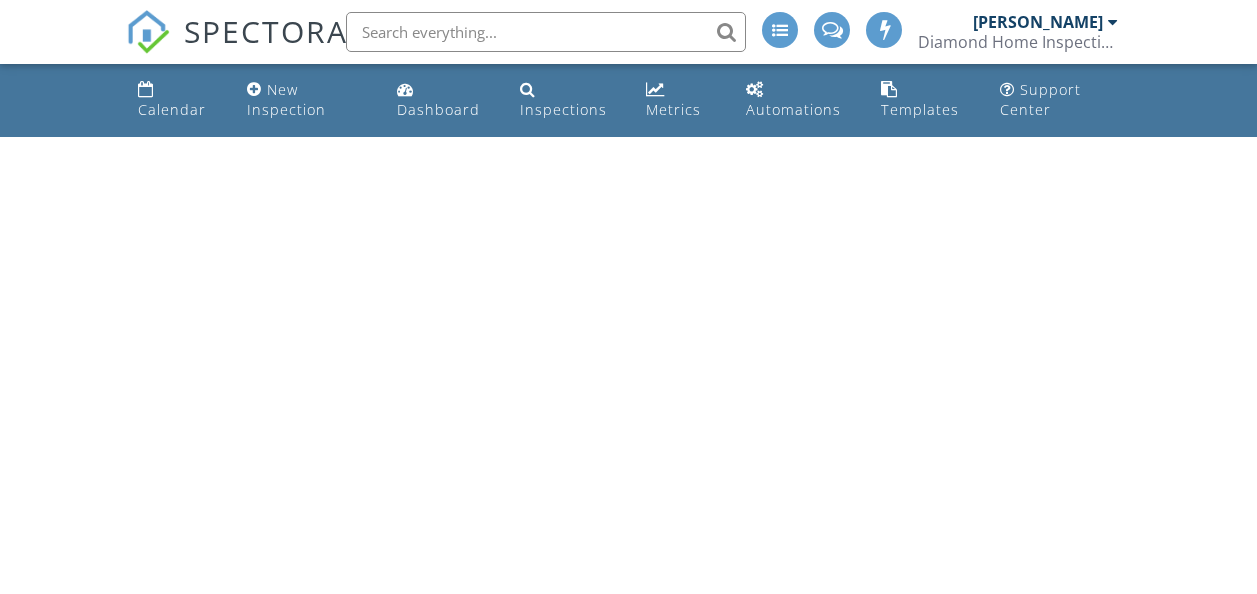 scroll, scrollTop: 0, scrollLeft: 0, axis: both 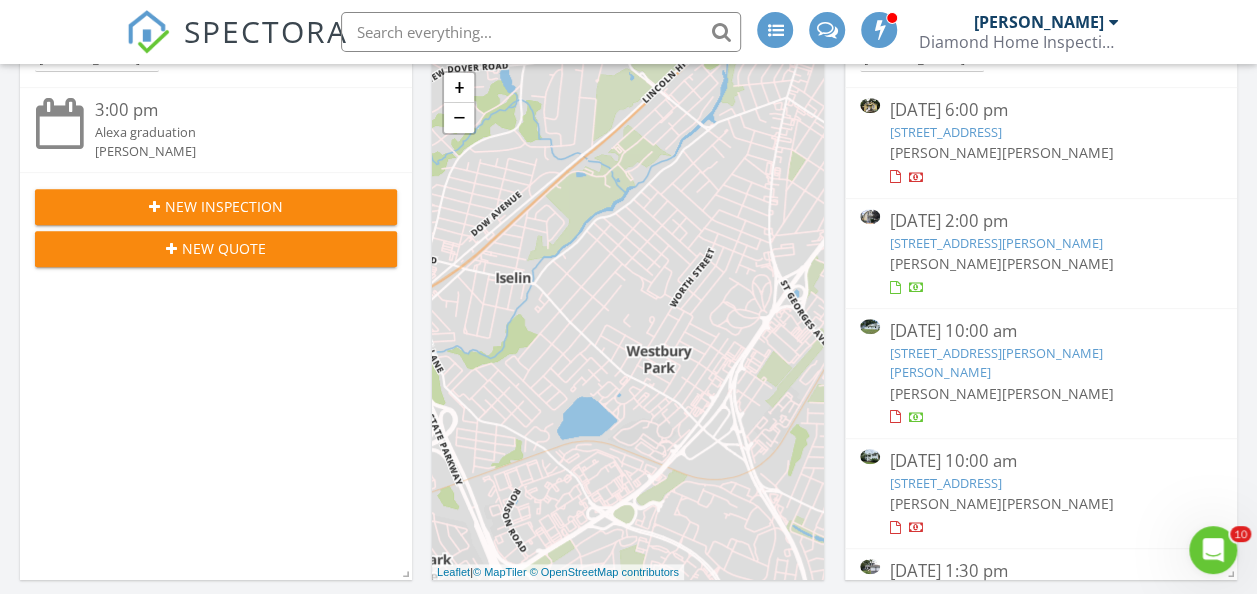 click on "[STREET_ADDRESS][PERSON_NAME]" at bounding box center [996, 243] 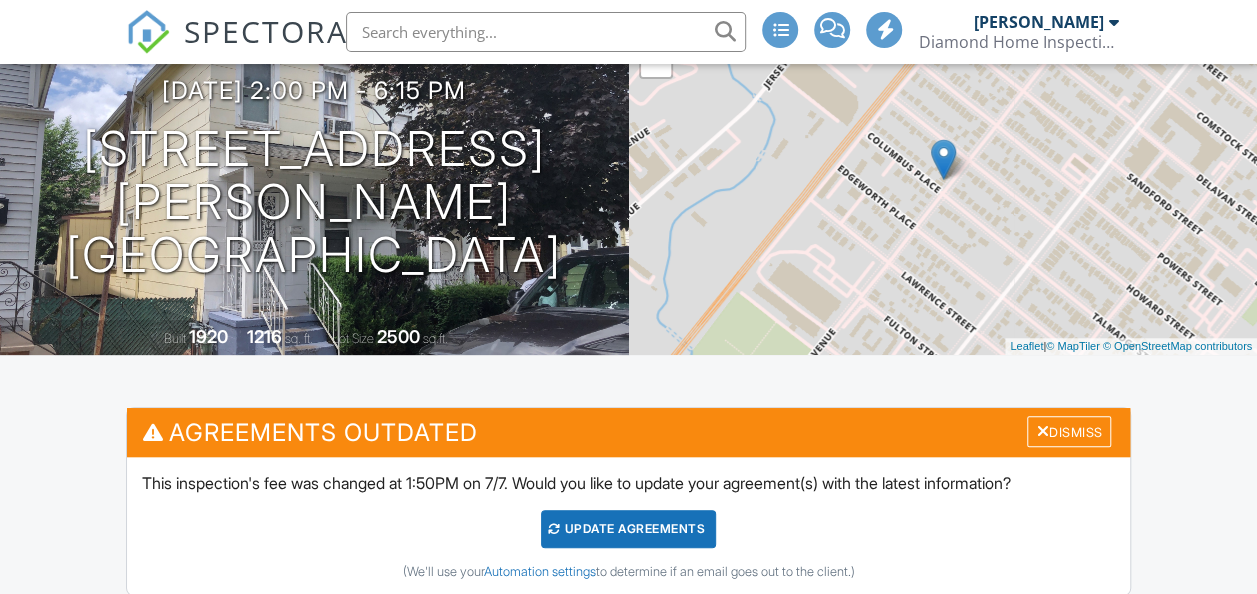scroll, scrollTop: 500, scrollLeft: 0, axis: vertical 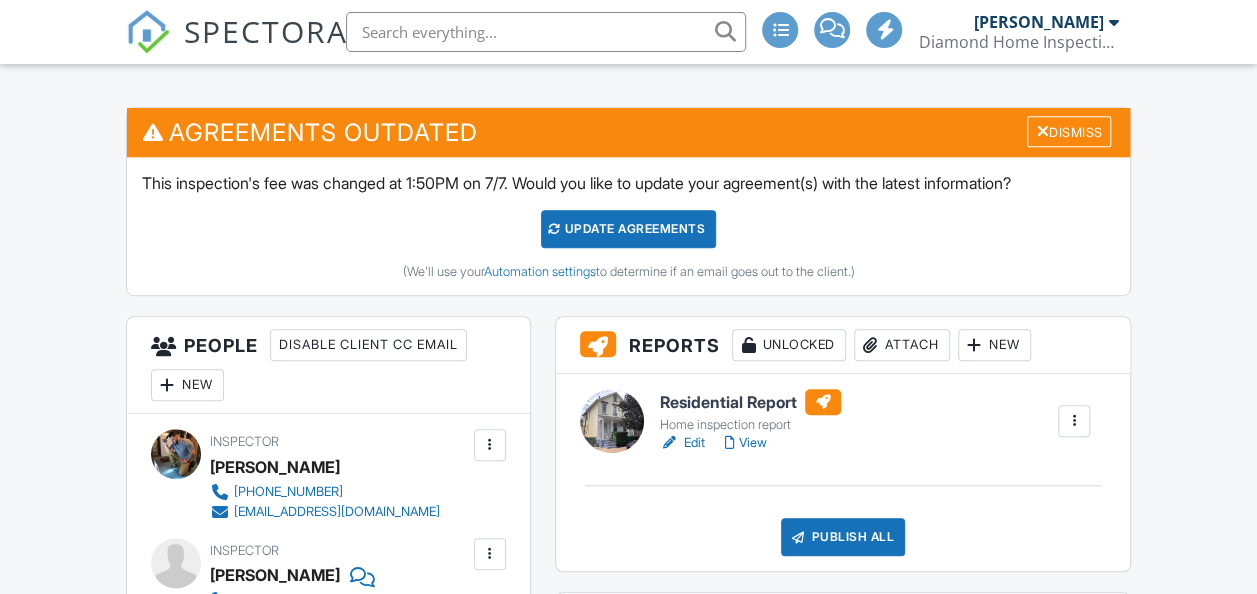 click on "New" at bounding box center (994, 345) 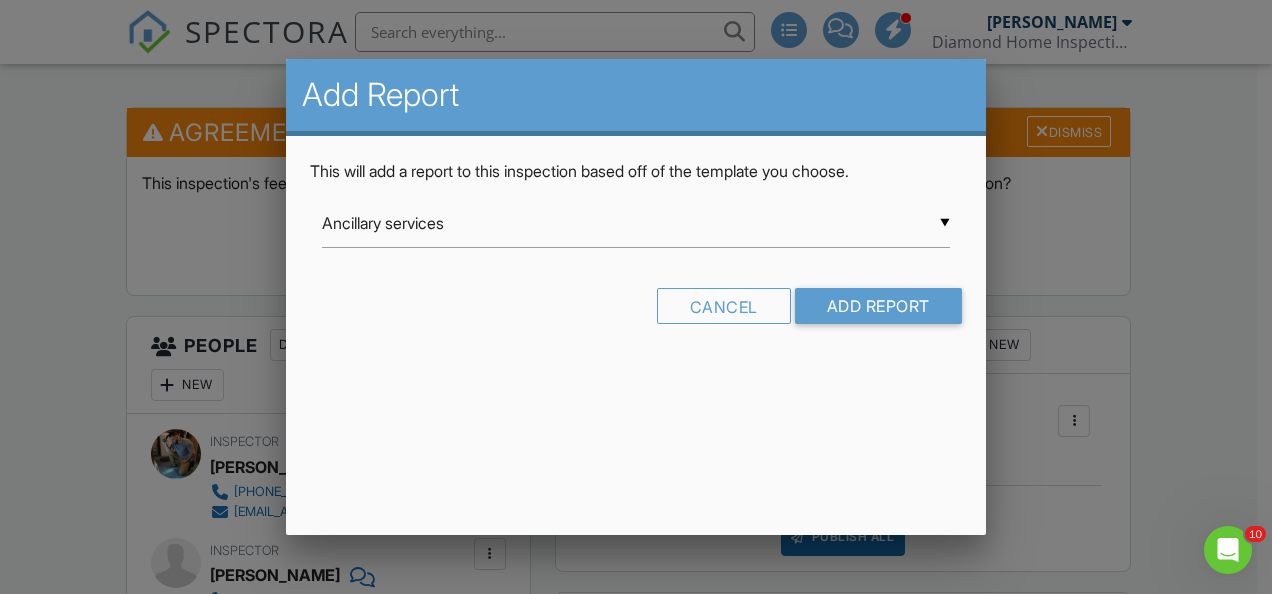scroll, scrollTop: 0, scrollLeft: 0, axis: both 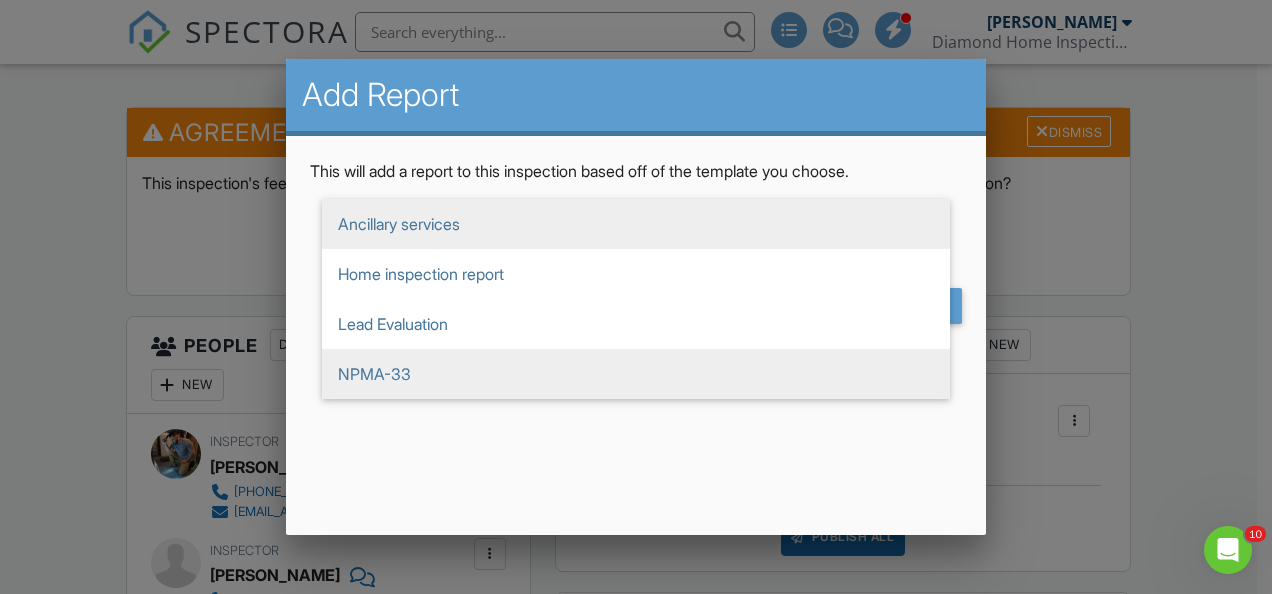 click on "NPMA-33" at bounding box center [636, 374] 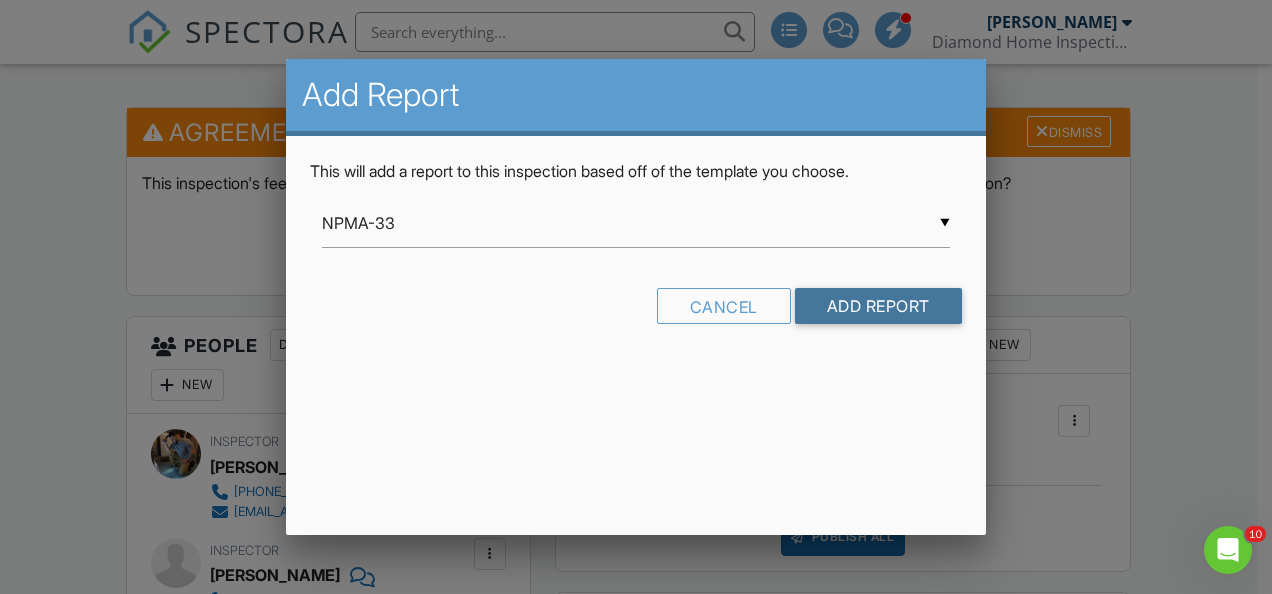 click on "Add Report" at bounding box center [878, 306] 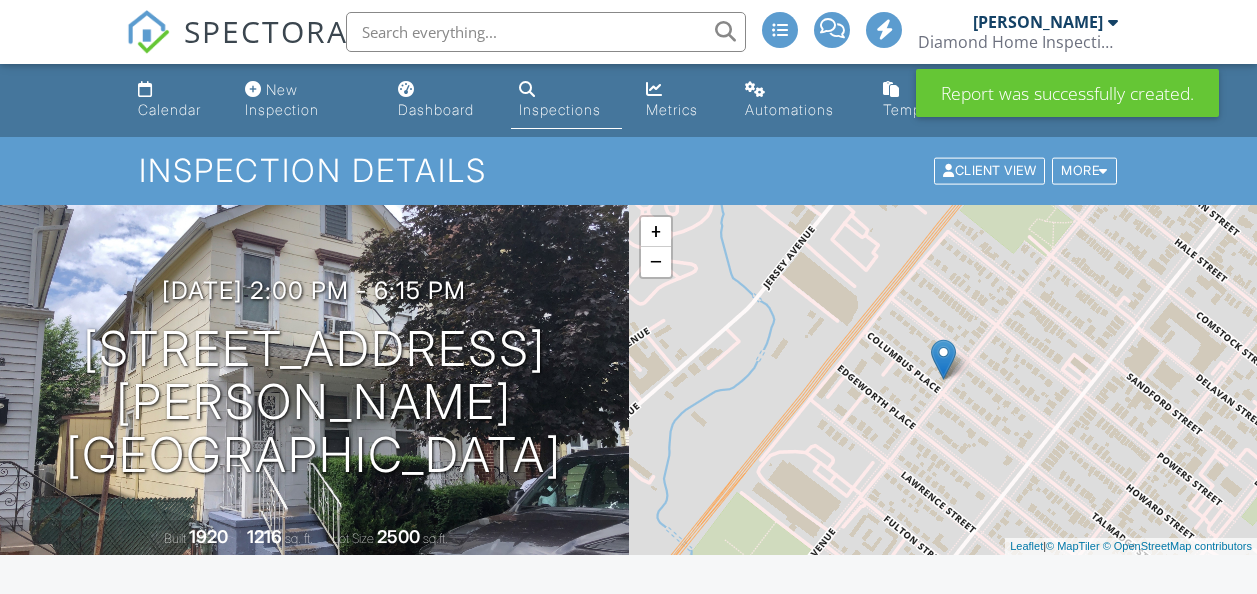scroll, scrollTop: 0, scrollLeft: 0, axis: both 